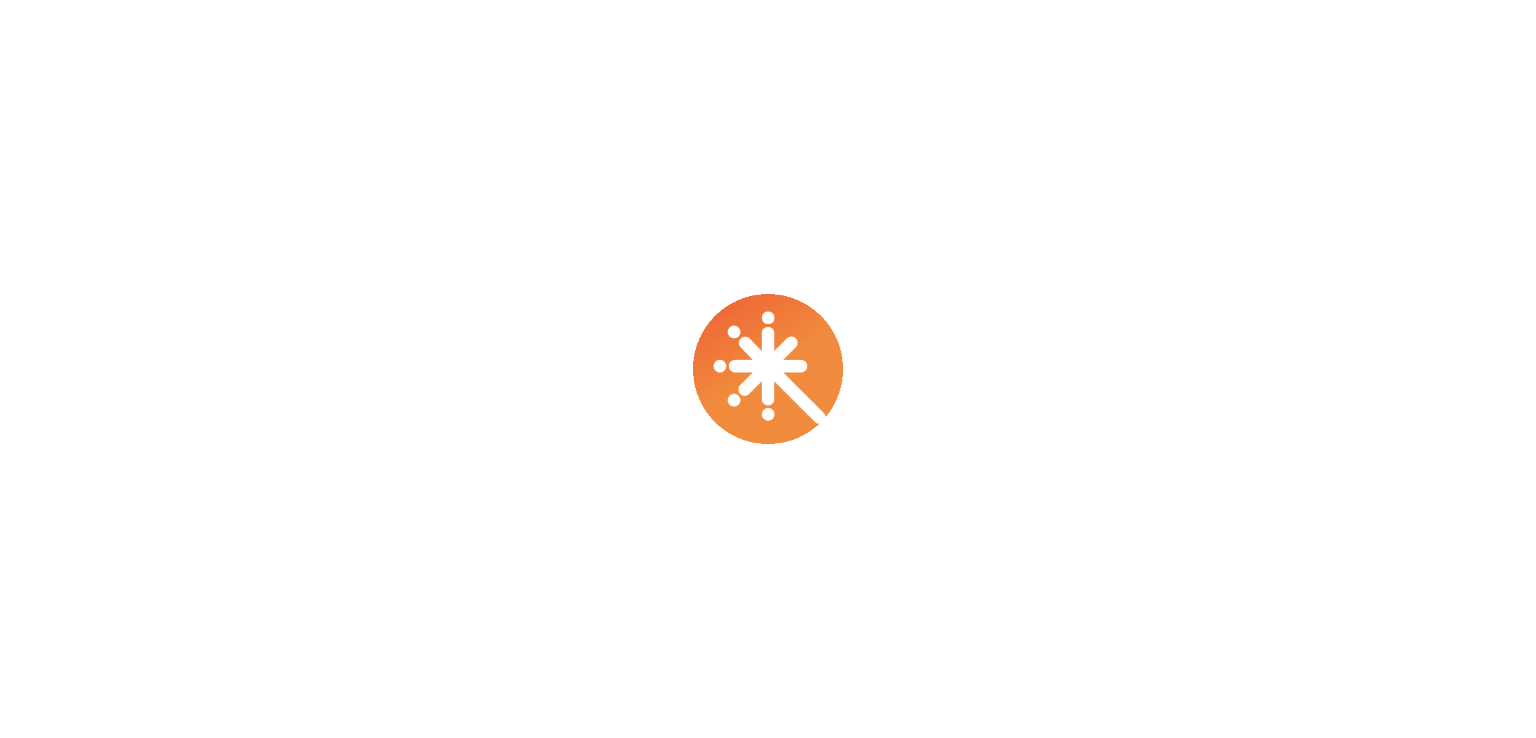 scroll, scrollTop: 0, scrollLeft: 0, axis: both 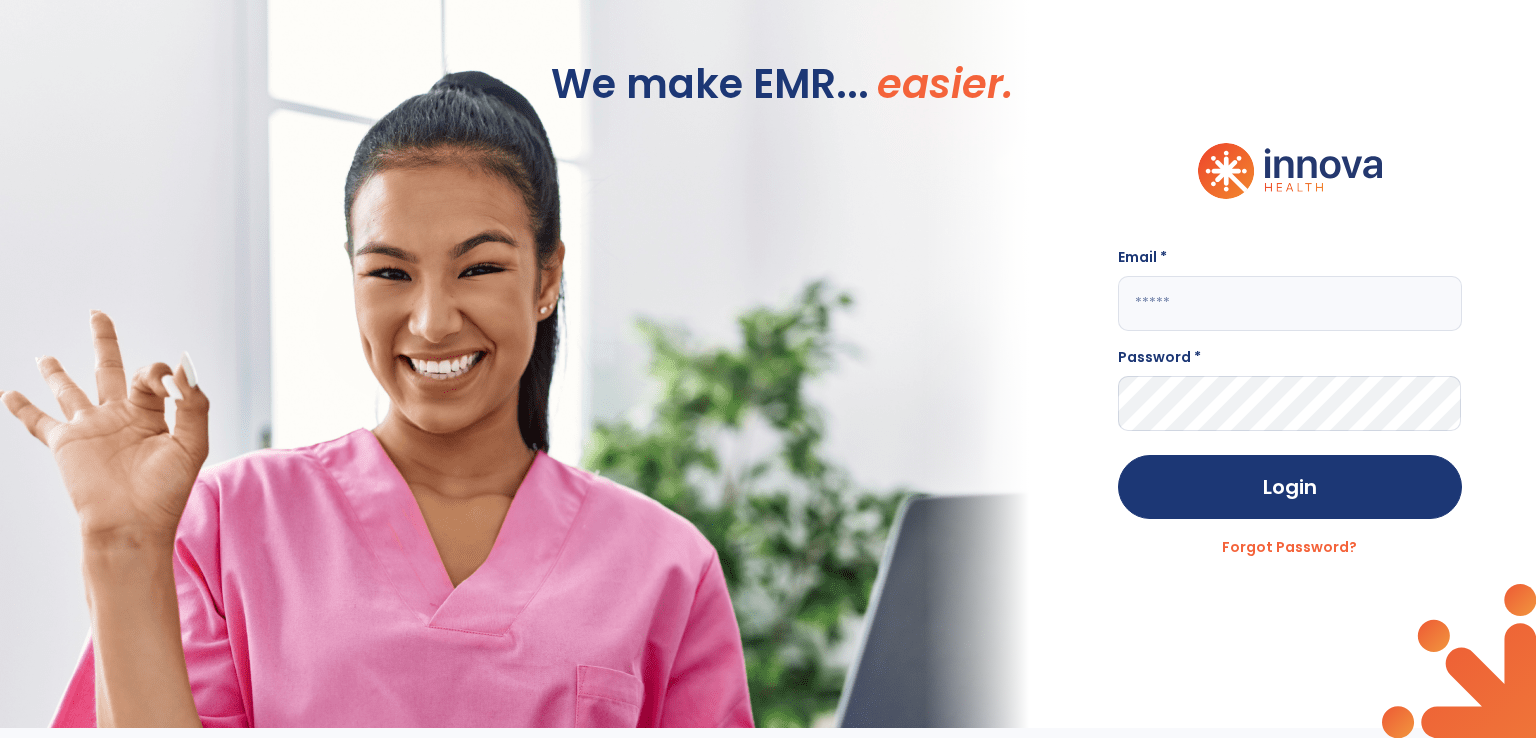 click 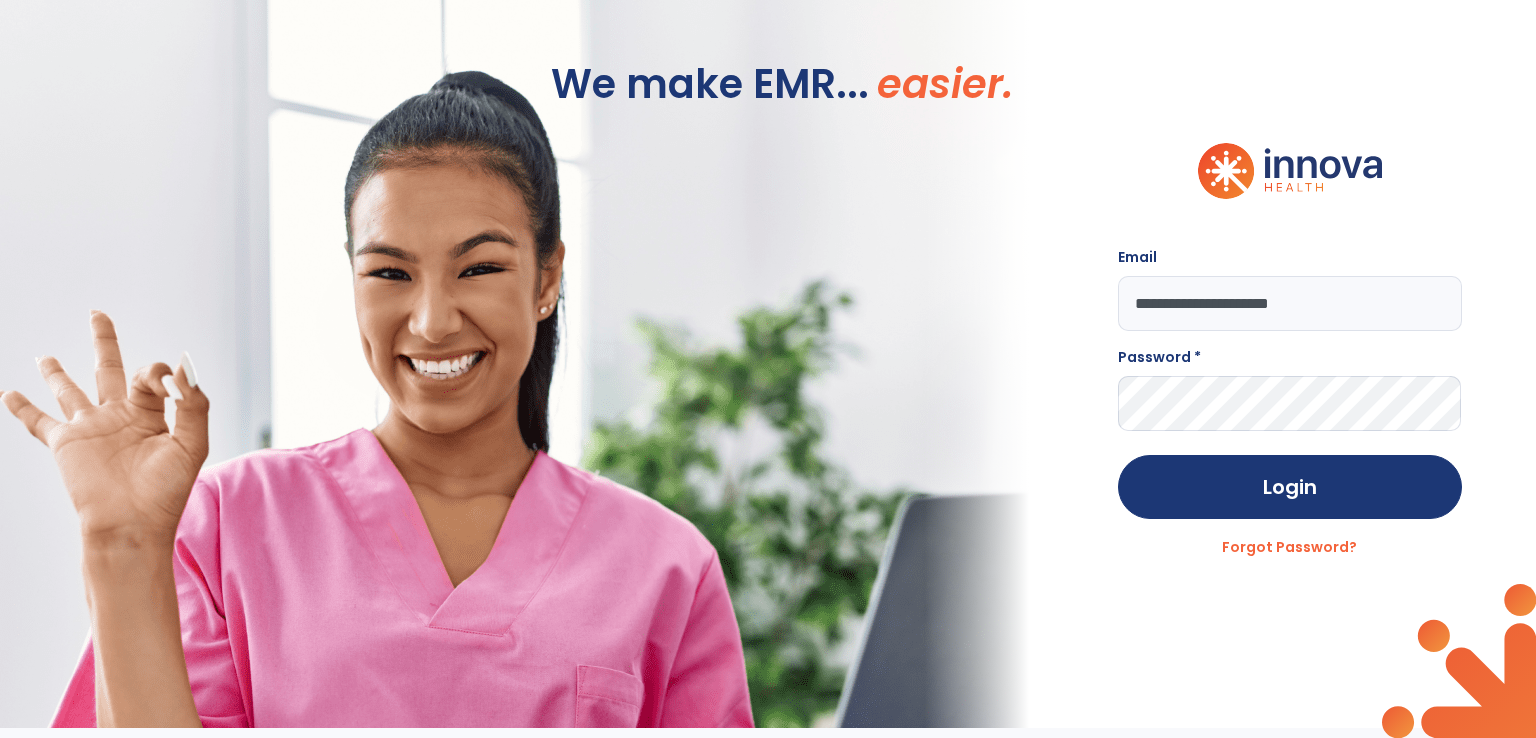 type on "**********" 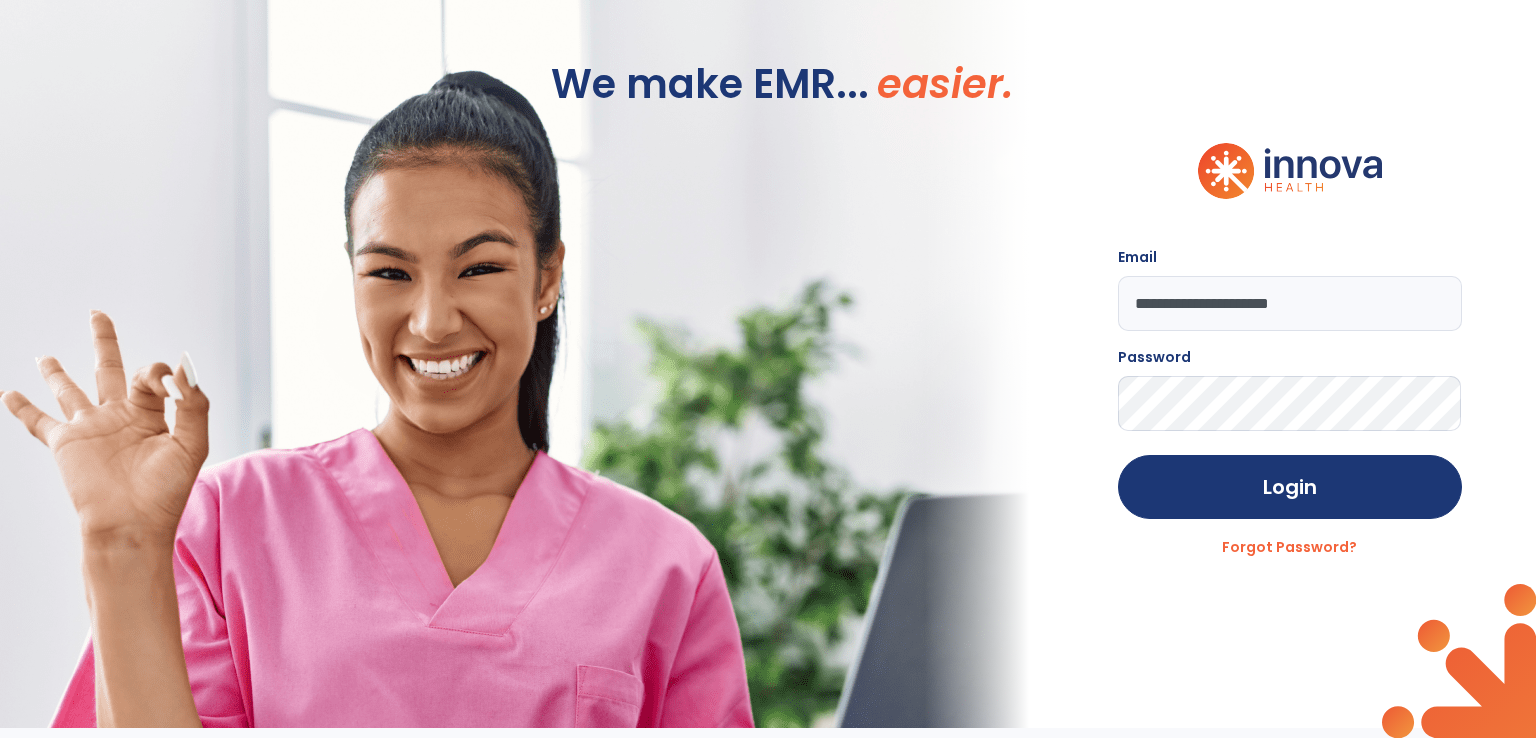 click on "Login" 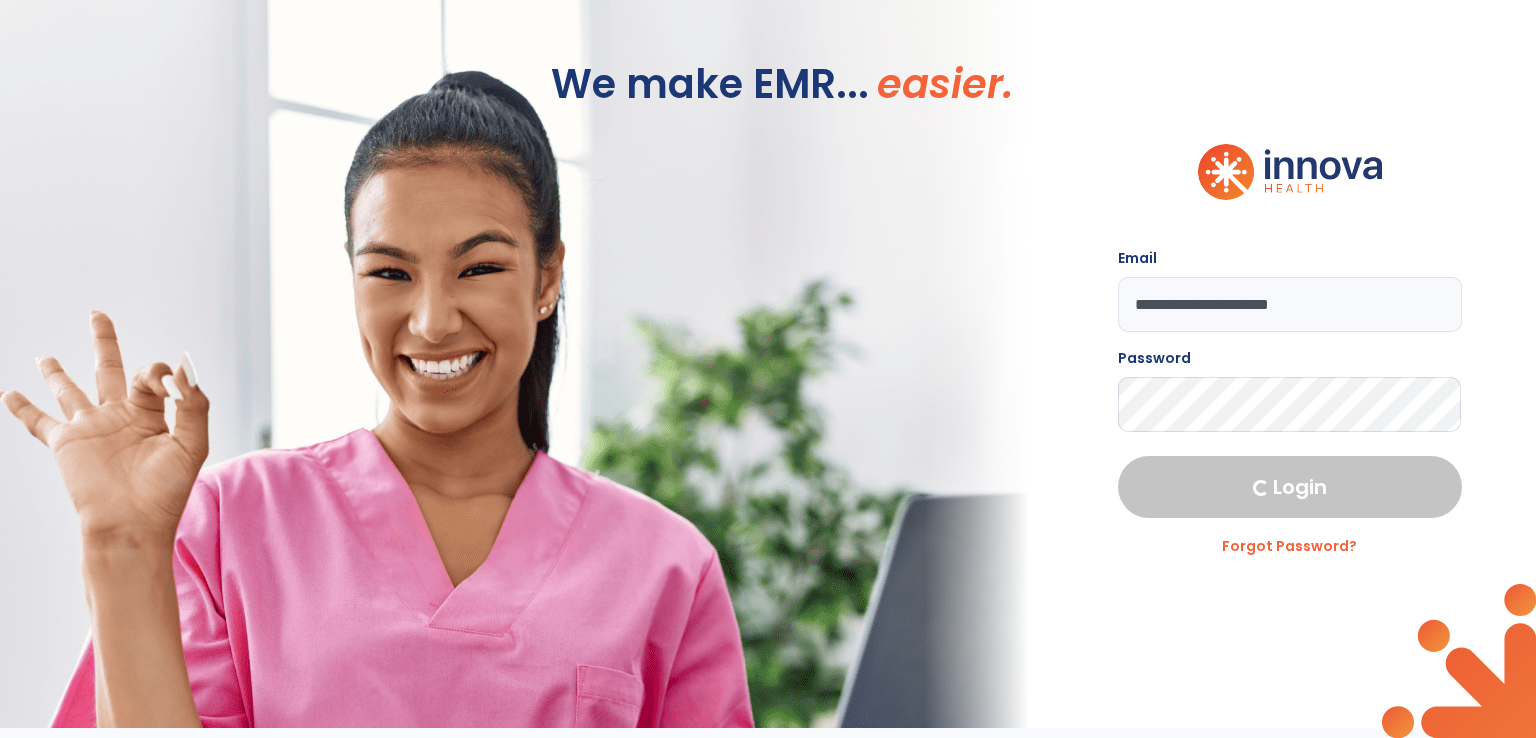 select on "***" 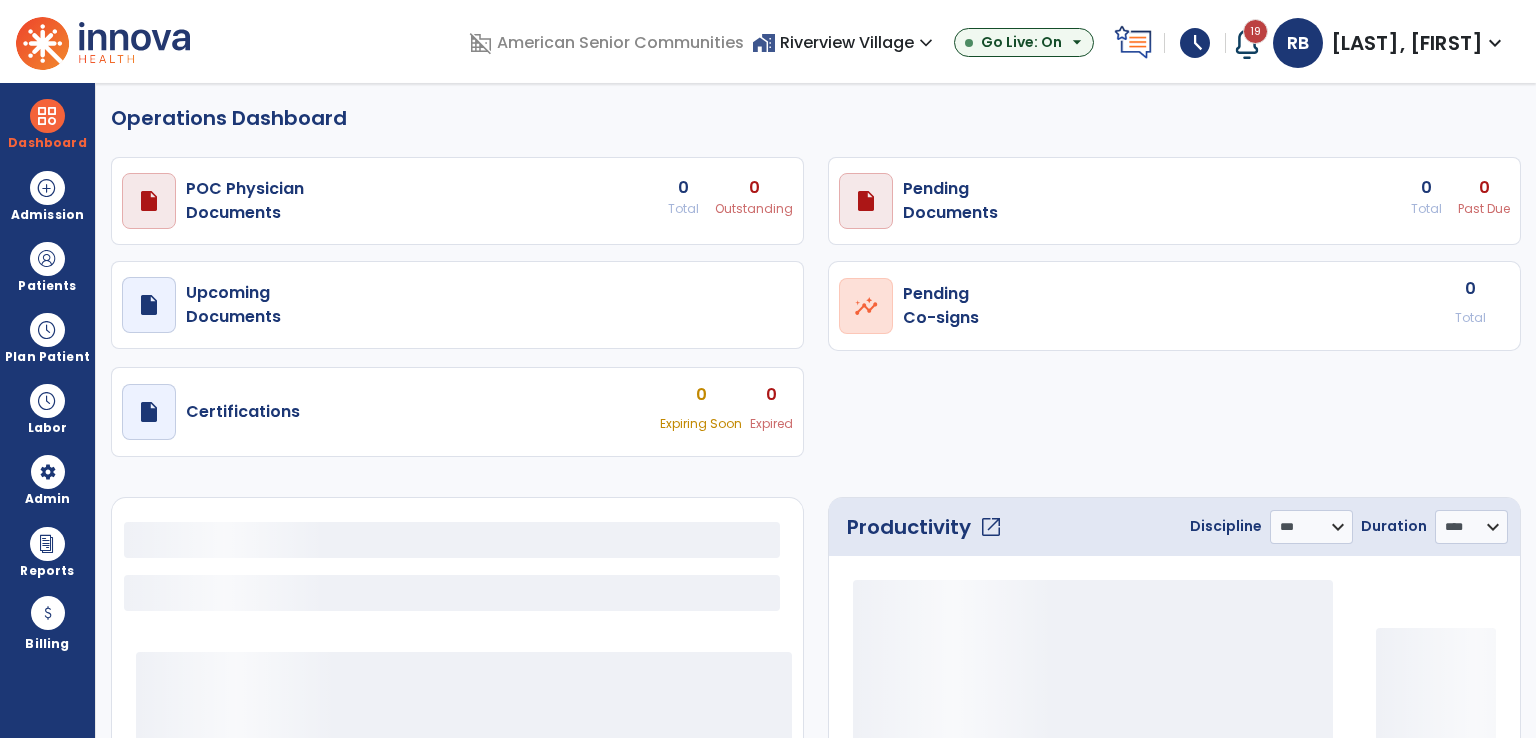 select on "***" 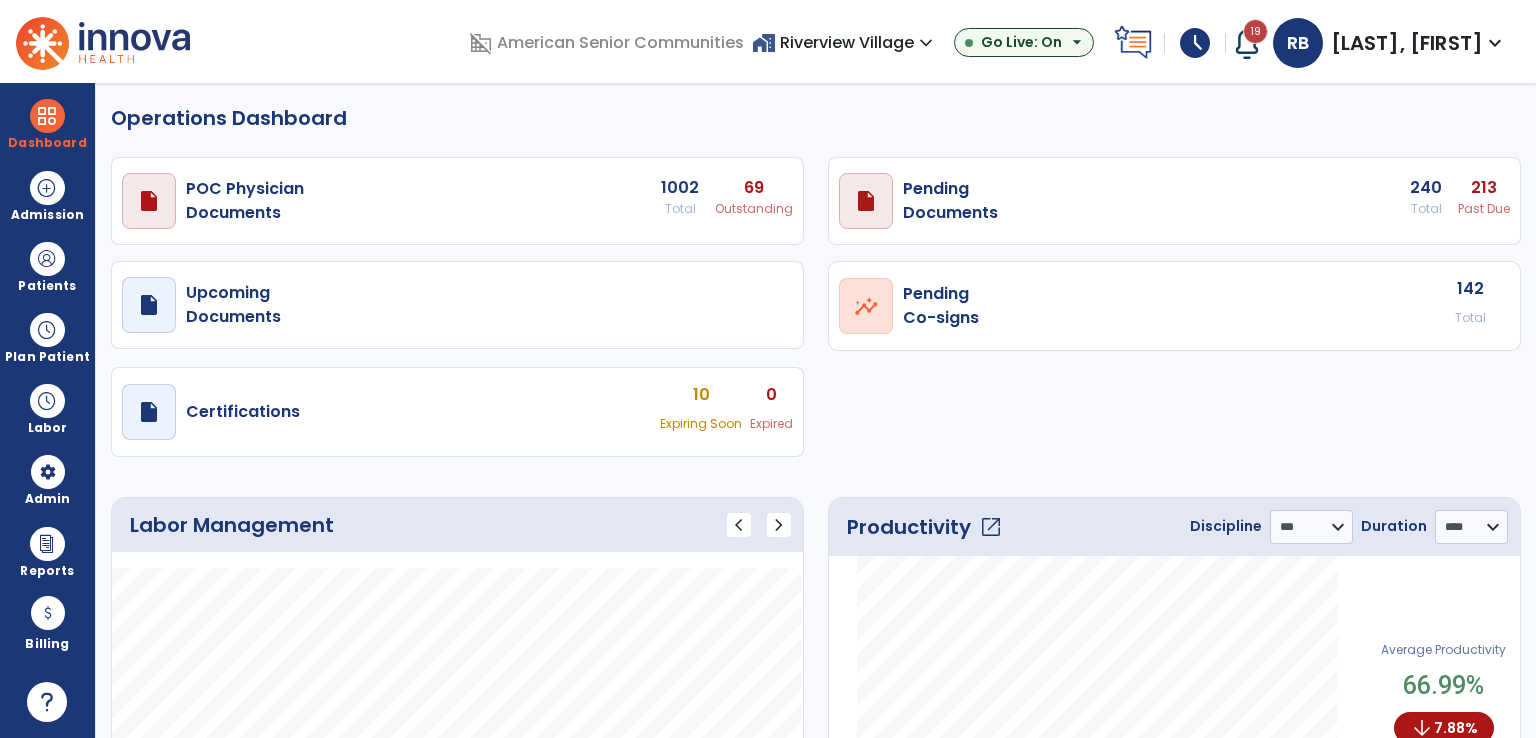 click at bounding box center [1247, 43] 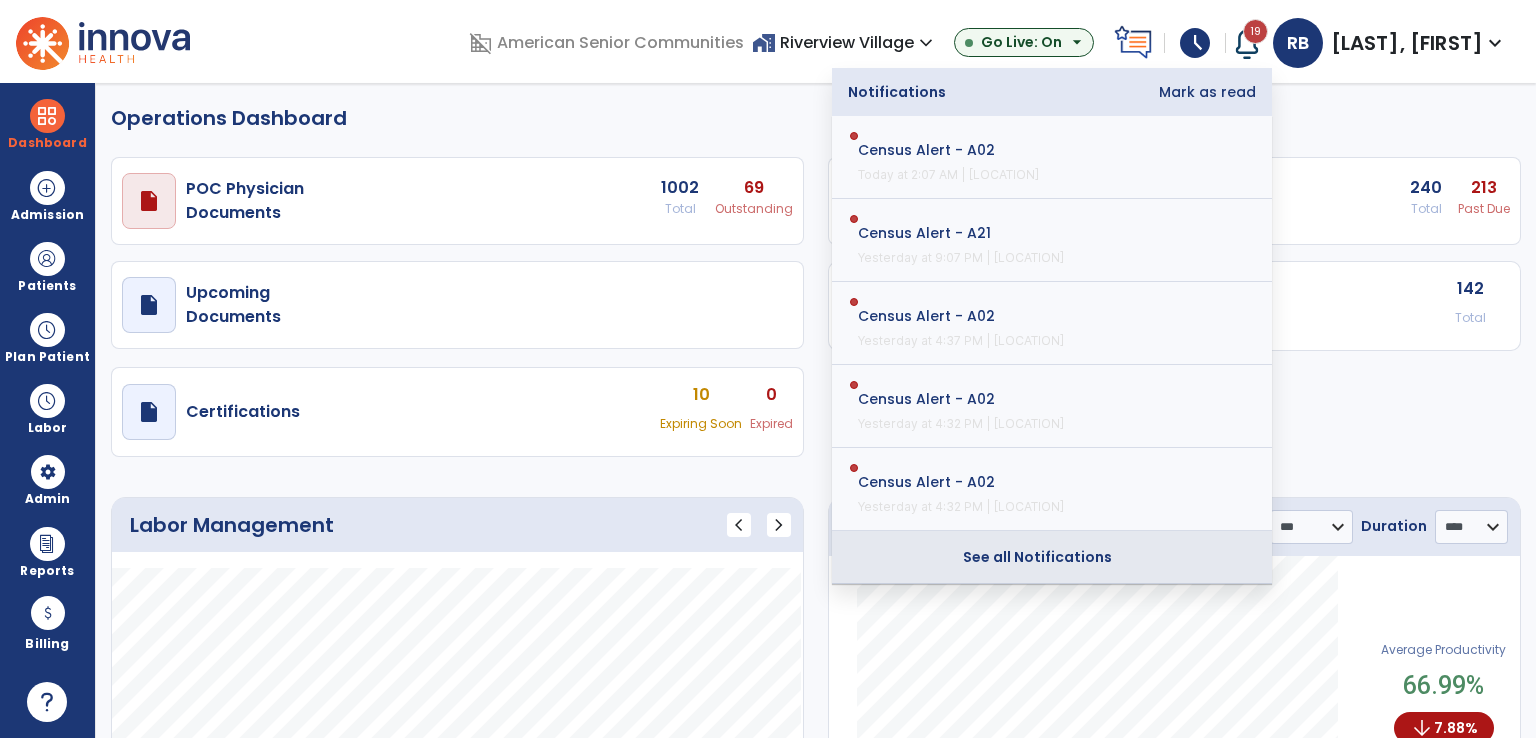click on "See all Notifications" at bounding box center (1038, 557) 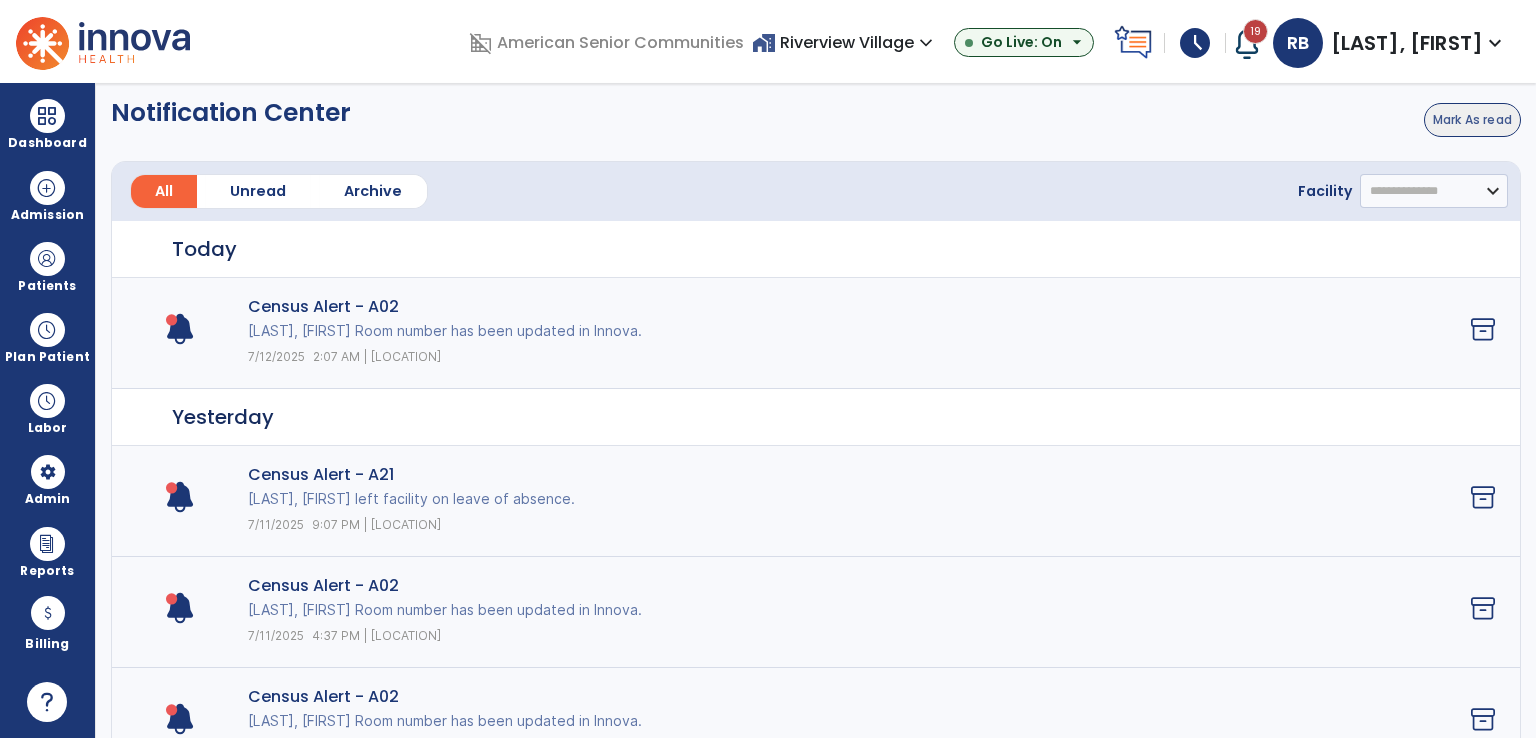 click on "Census Alert - A02 HOWARD, BARBARA Room number has been updated in Innova. 7/12/2025 2:07 AM | Riverview Village" 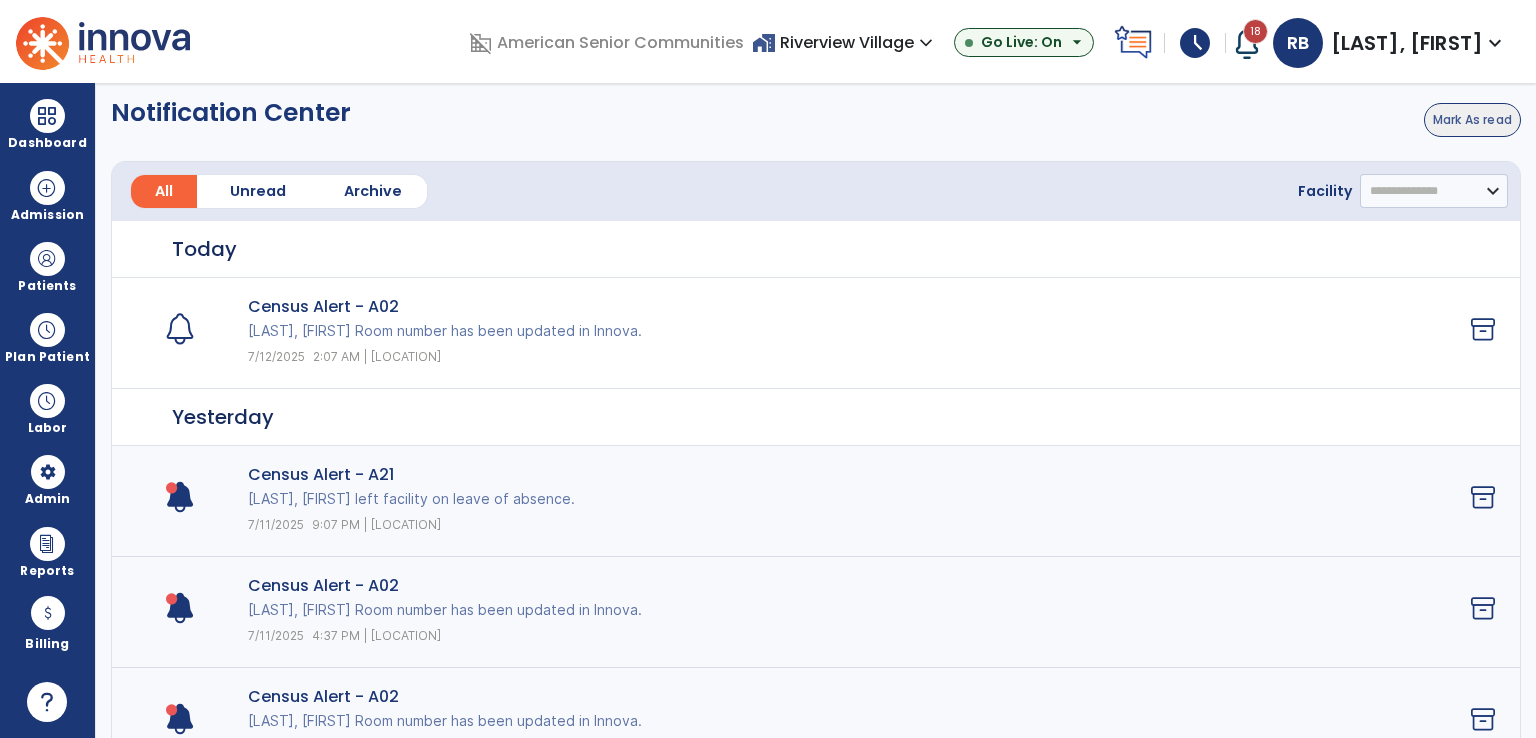 click on "Yesterday" 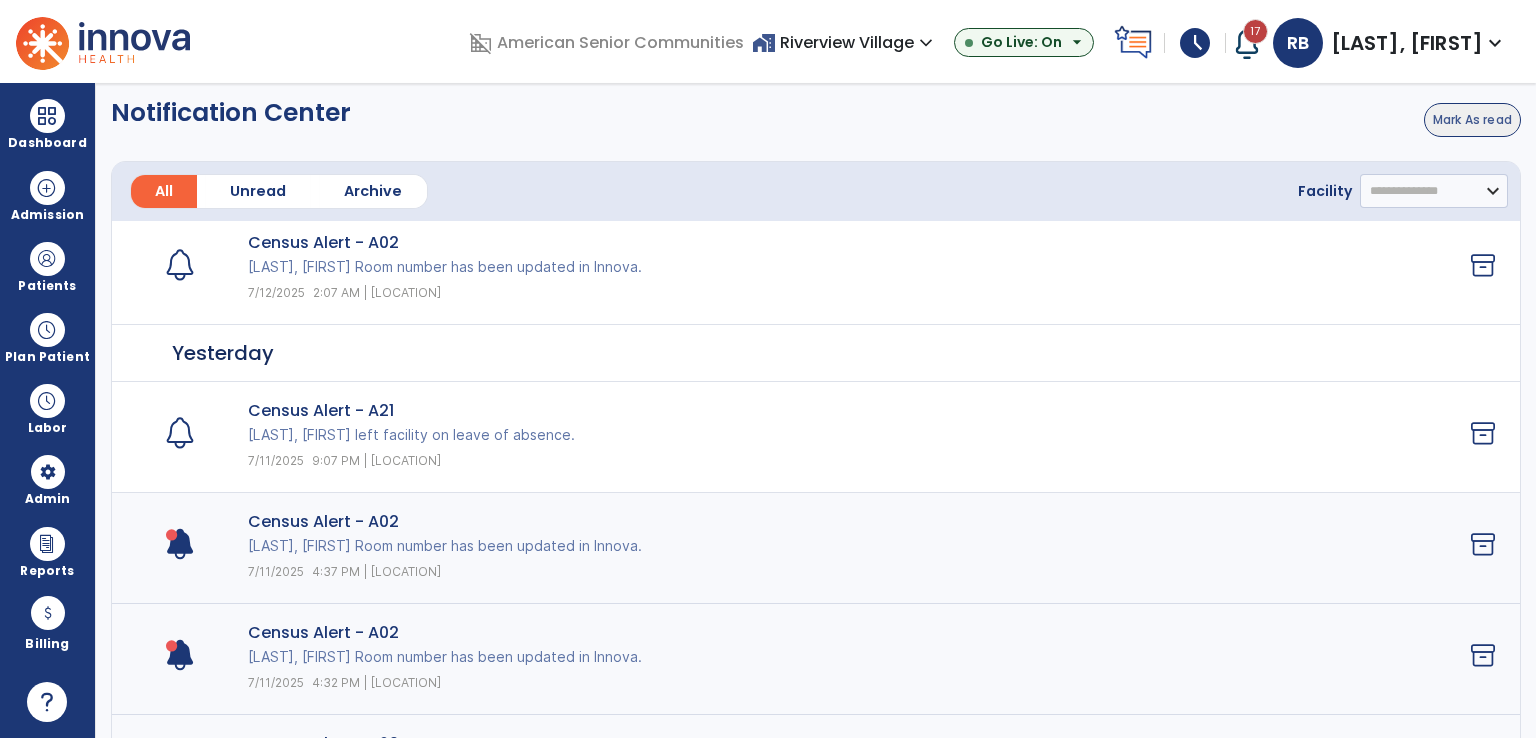 scroll, scrollTop: 100, scrollLeft: 0, axis: vertical 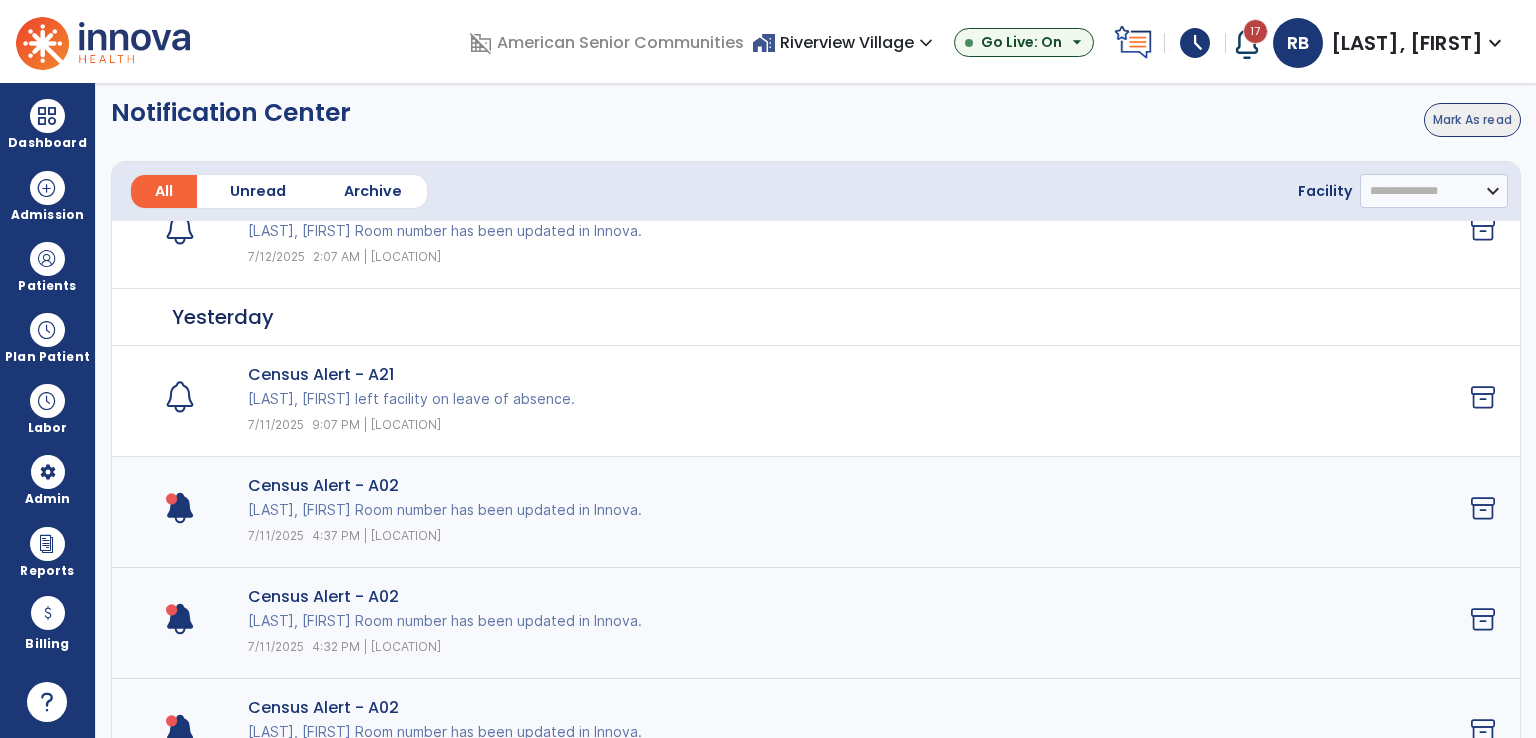 click on "Census Alert - A02 BOATWRIGHT, HAE SUK Room number has been updated in Innova. 7/11/2025 4:37 PM | Riverview Village" 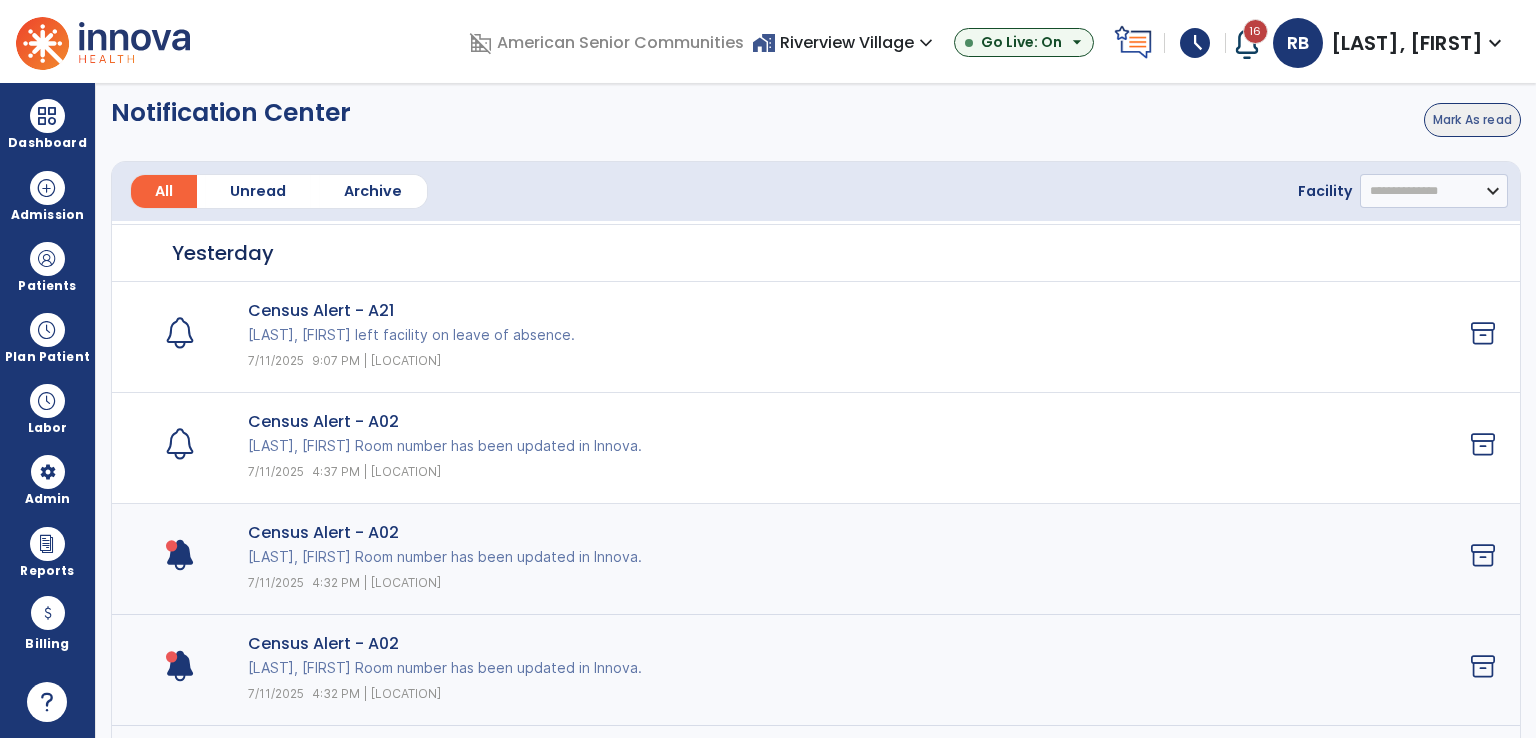 scroll, scrollTop: 200, scrollLeft: 0, axis: vertical 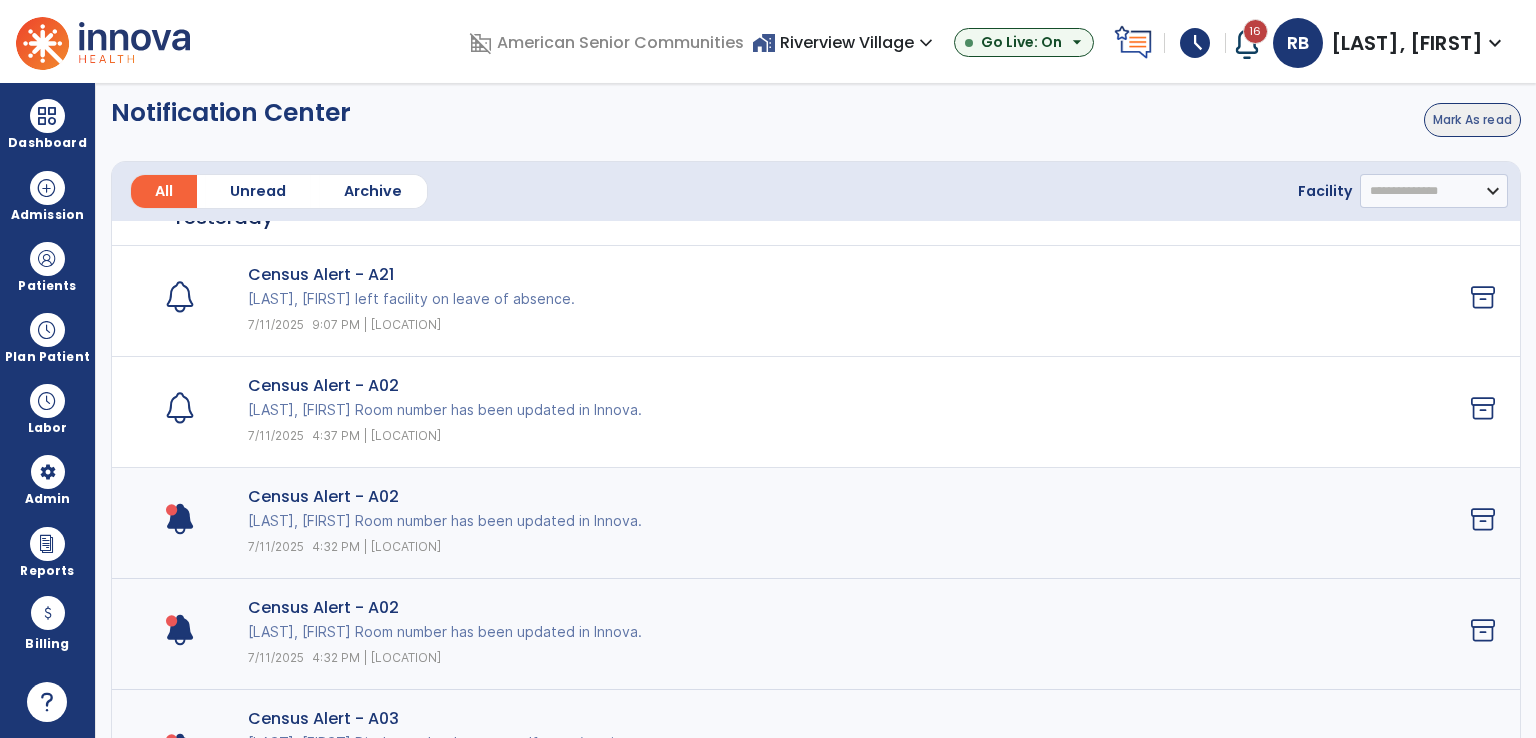 click on "Census Alert - A02 BOATWRIGHT, HAE SUK Room number has been updated in Innova. 7/11/2025 4:32 PM | Riverview Village" 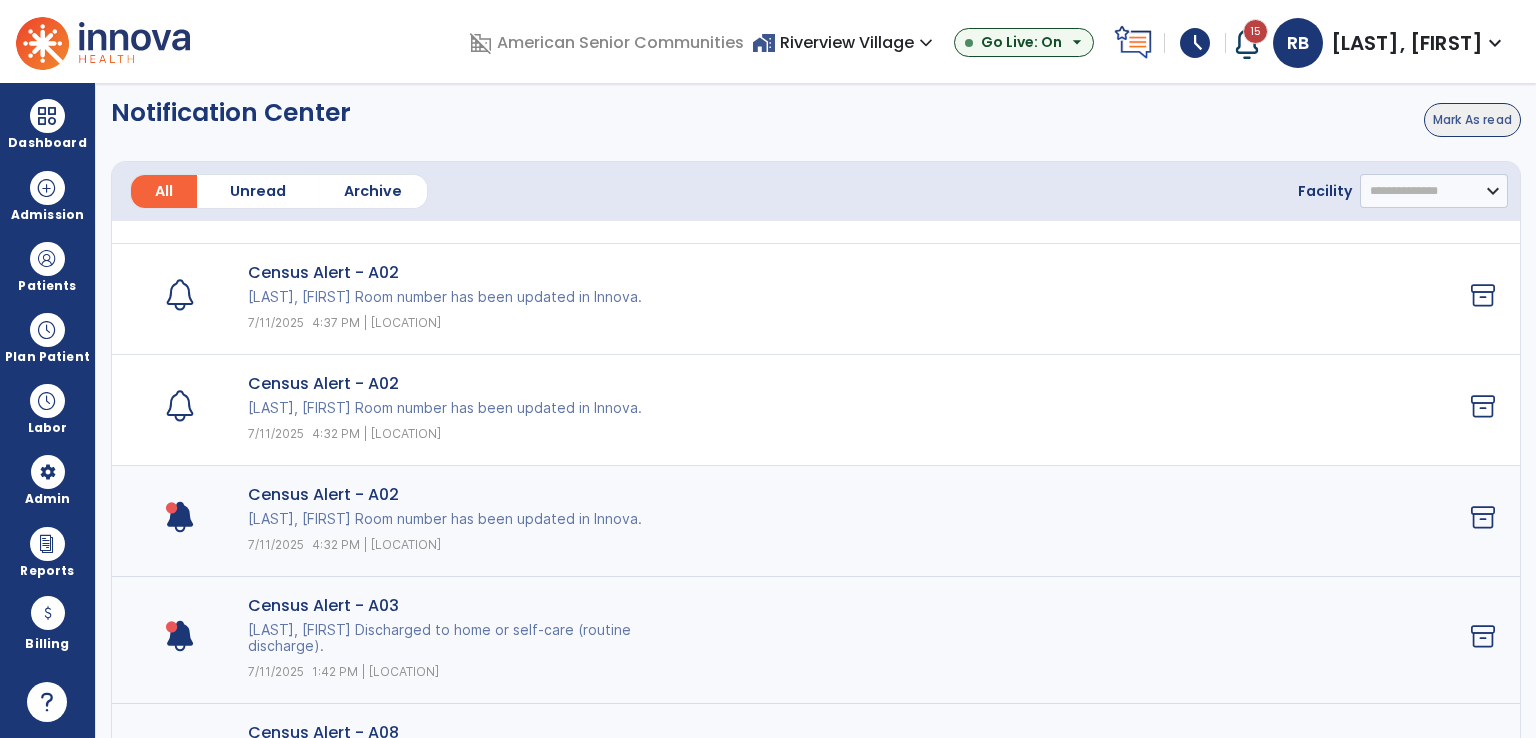 scroll, scrollTop: 400, scrollLeft: 0, axis: vertical 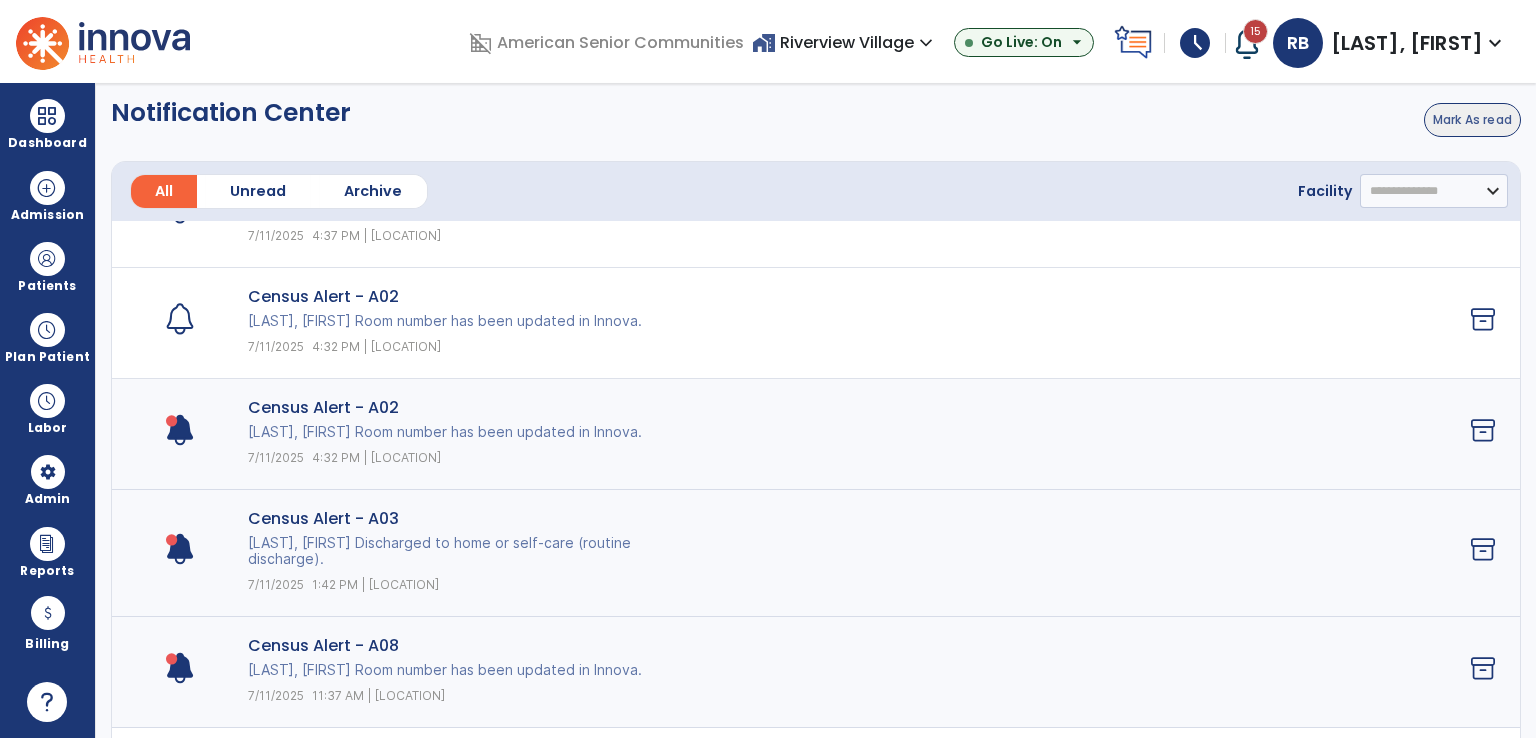 click on "Census Alert - A02 WILDE, HILARIA Room number has been updated in Innova. 7/11/2025 4:32 PM | Riverview Village" 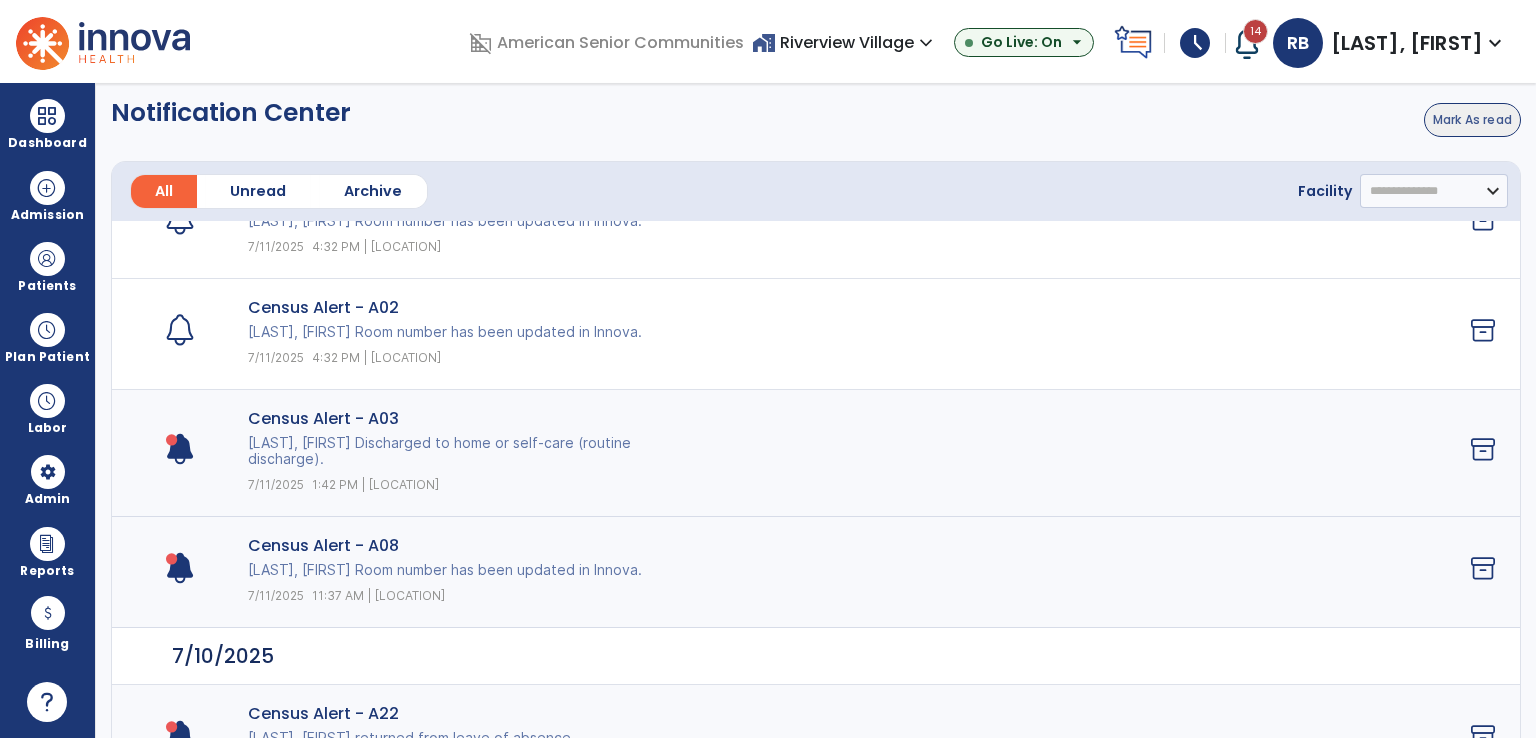 click on "Census Alert - A03 HEIDEMANN, CHARLES Discharged to home or self-care (routine discharge). 7/11/2025 1:42 PM | Riverview Village" 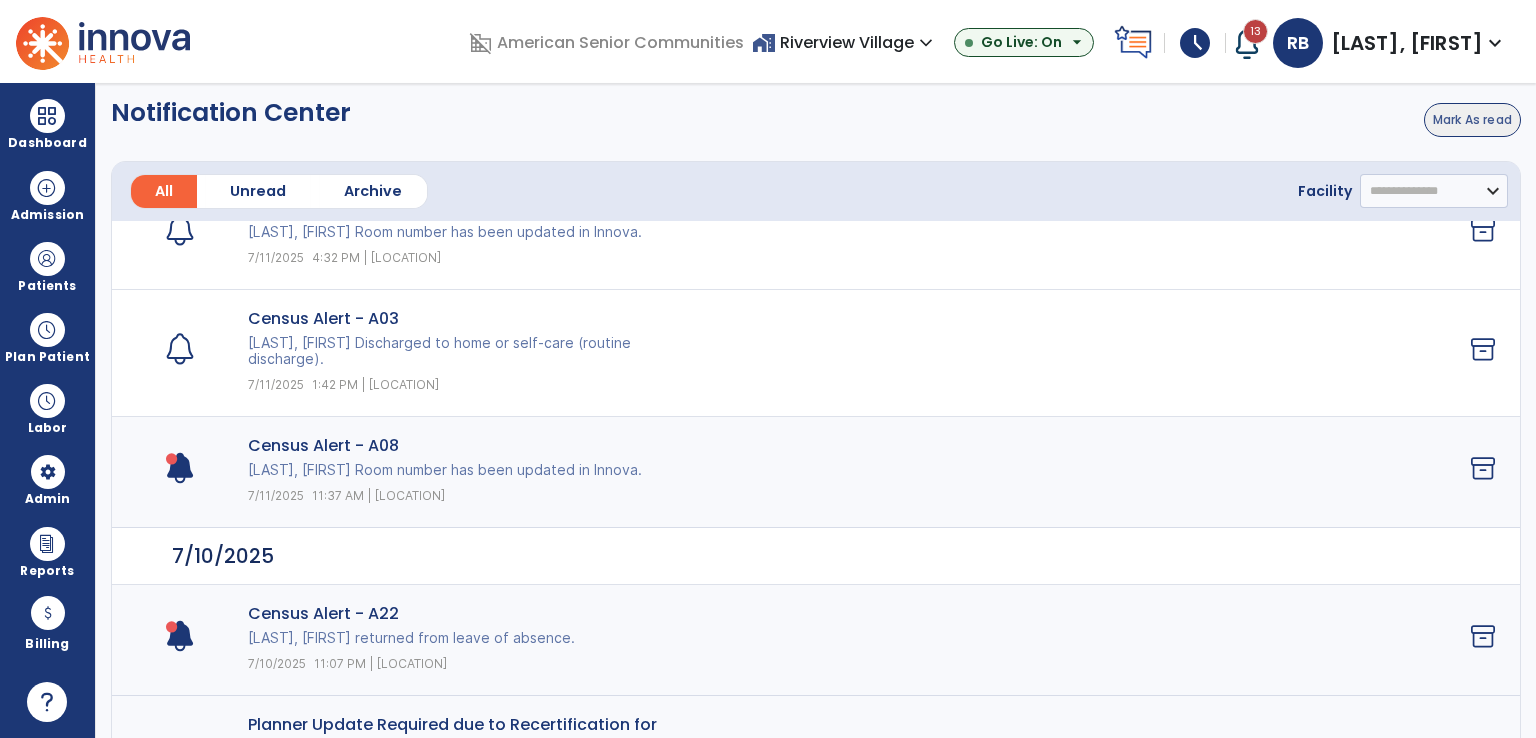 click on "Census Alert - A08 WEBER, BARRY Room number has been updated in Innova. 7/11/2025 11:37 AM | Riverview Village" 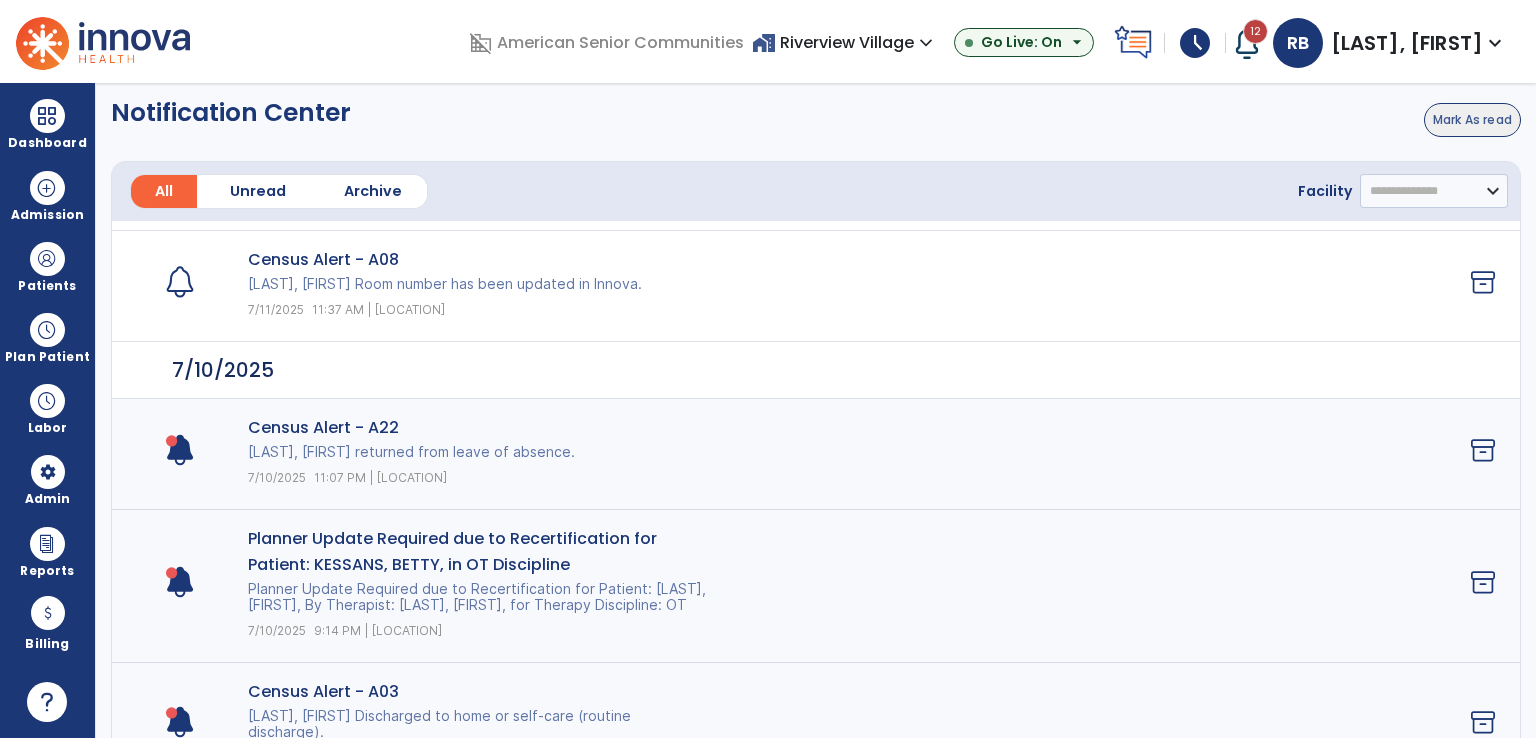 scroll, scrollTop: 800, scrollLeft: 0, axis: vertical 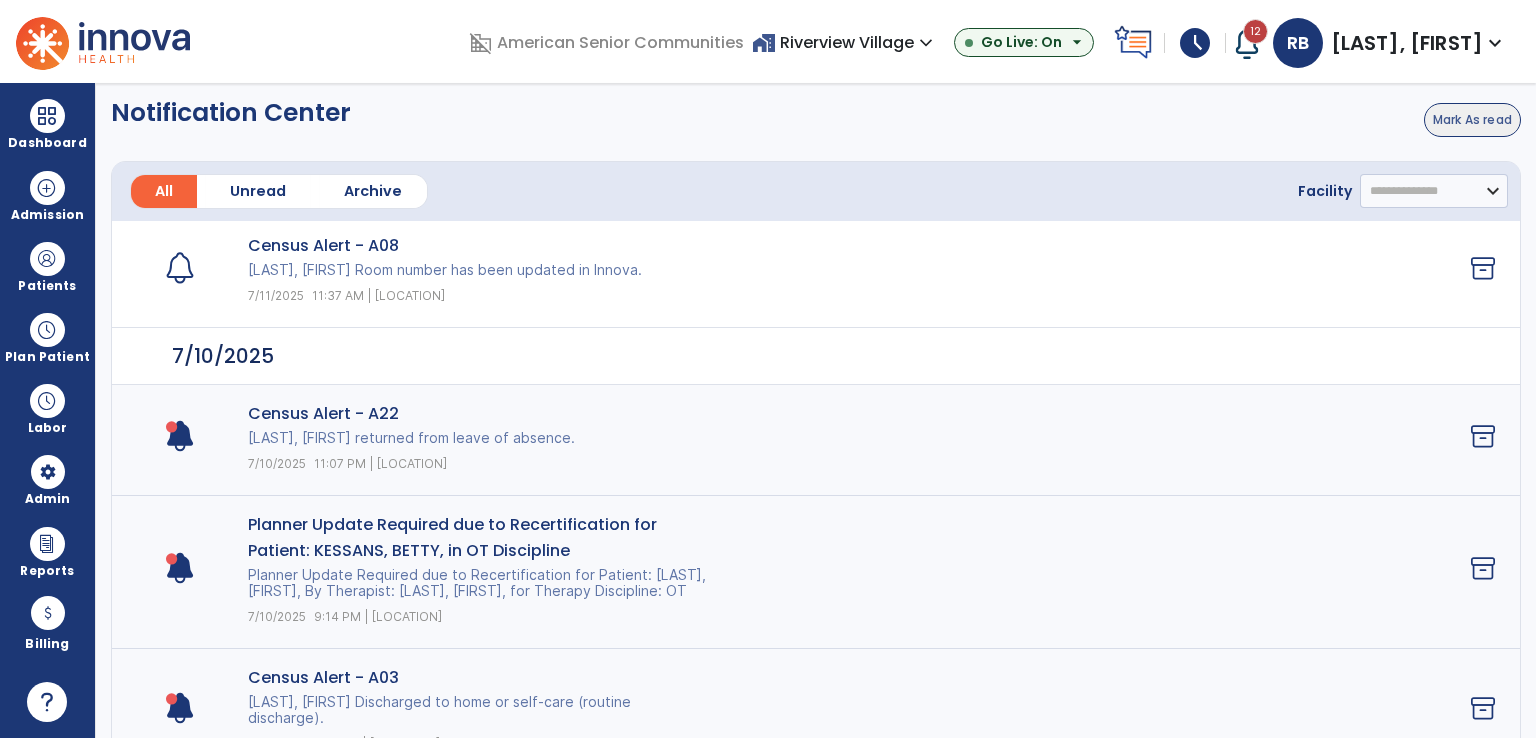 click on "Census Alert - A22 Bartelt, Joseph returned from leave of absence.  7/10/2025 11:07 PM | Clark Rehab and Nursing" 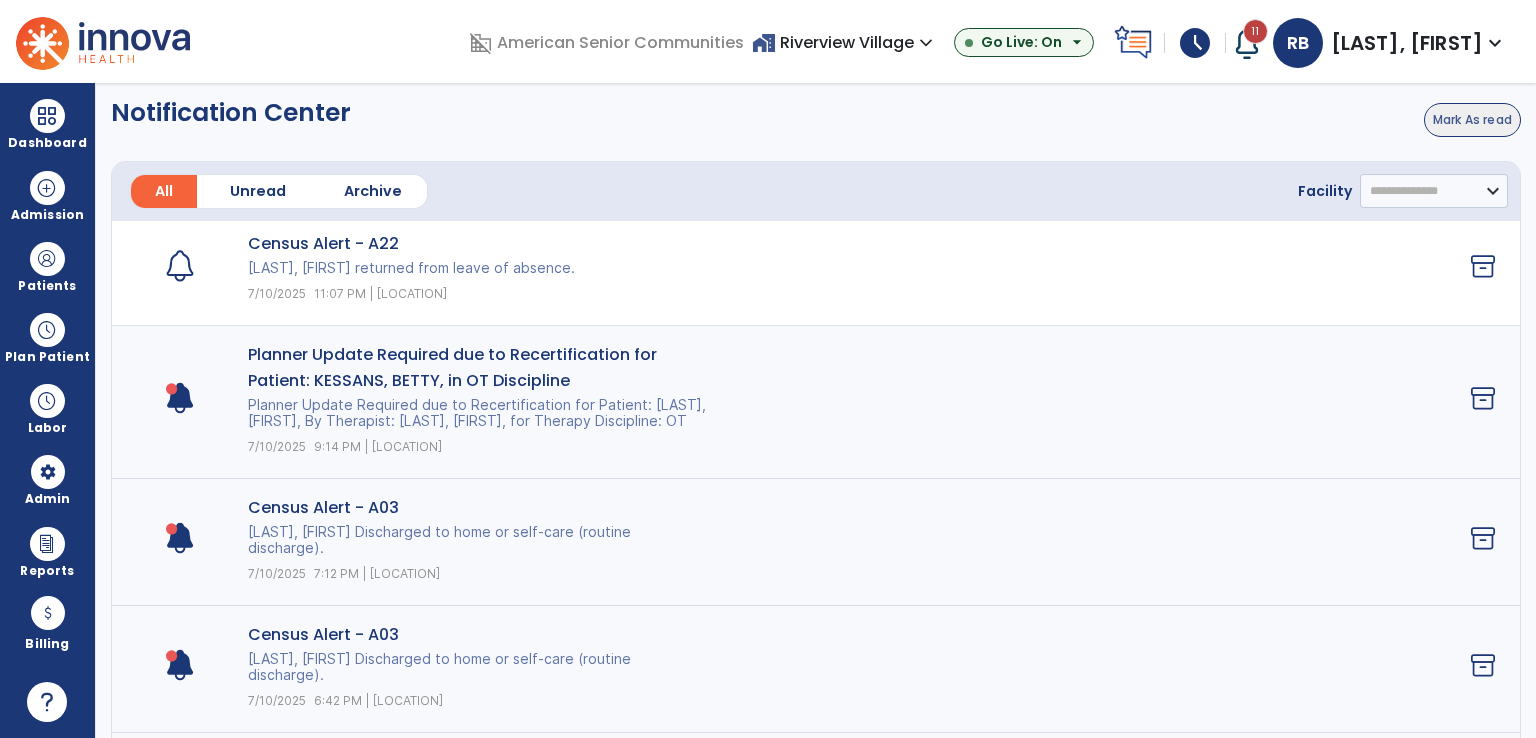 scroll, scrollTop: 1100, scrollLeft: 0, axis: vertical 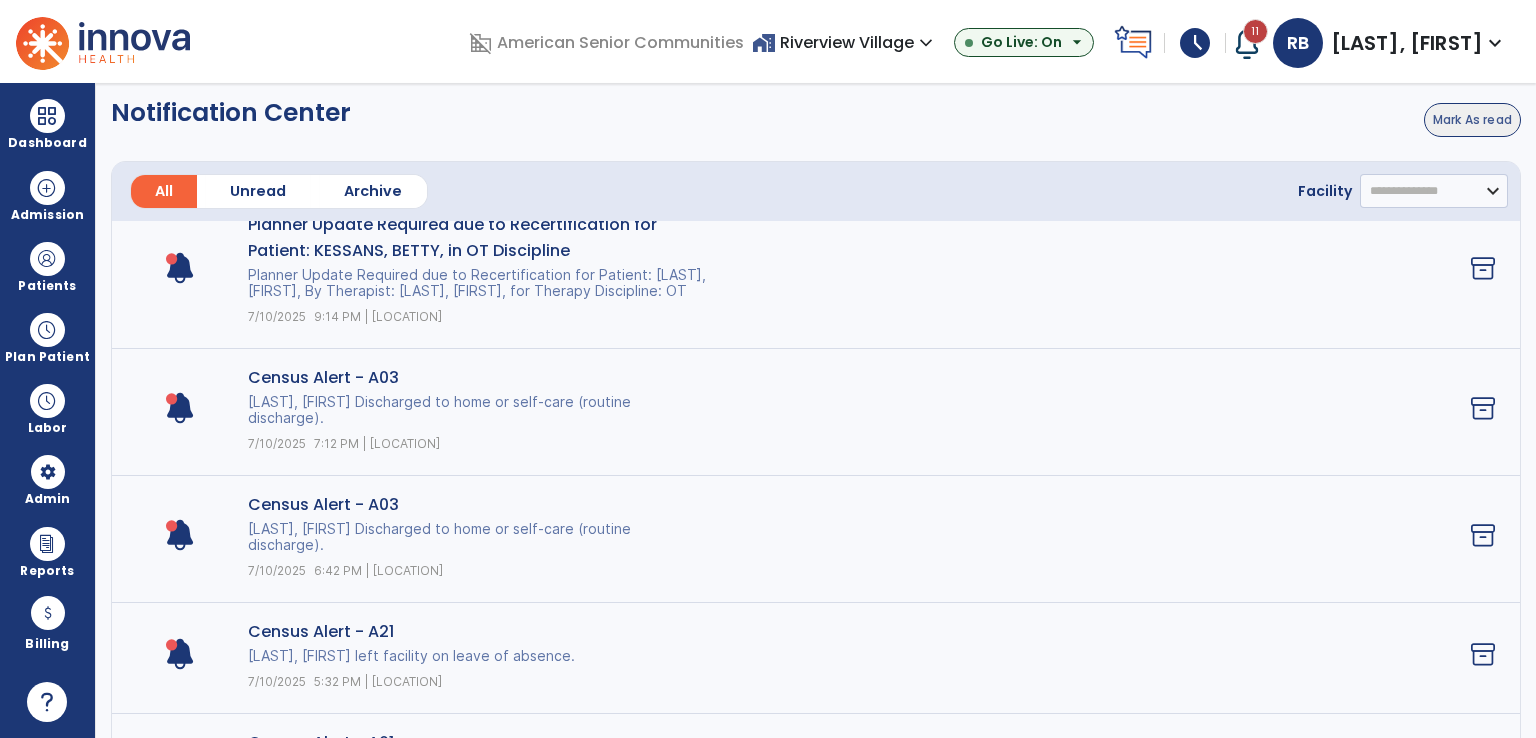 click on "Census Alert - A03 Adams, Mary Discharged to home or self-care (routine discharge). 7/10/2025 7:12 PM | Clark Rehab and Nursing" 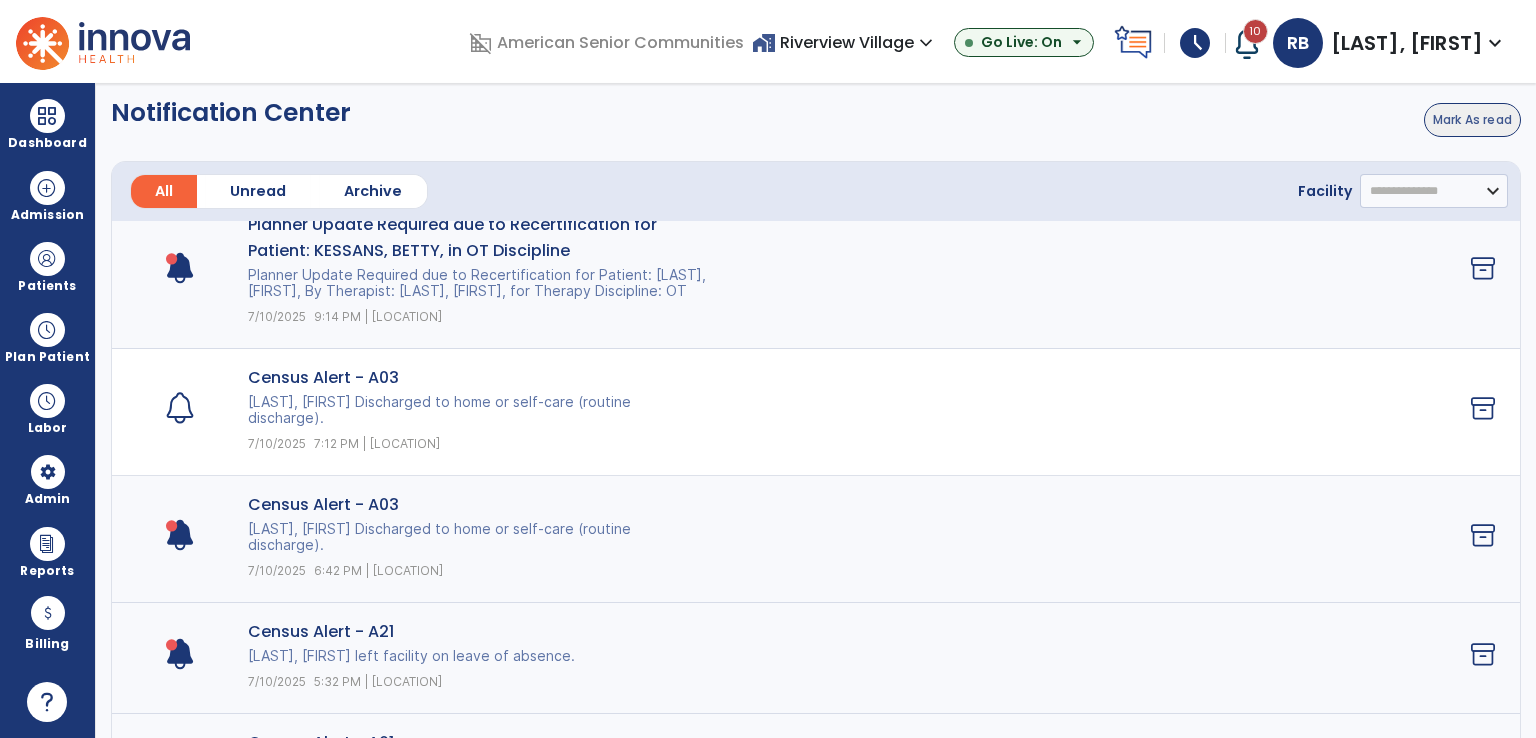 click on "Census Alert - A03 Adams, Mary Discharged to home or self-care (routine discharge). 7/10/2025 6:42 PM | Clark Rehab and Nursing" 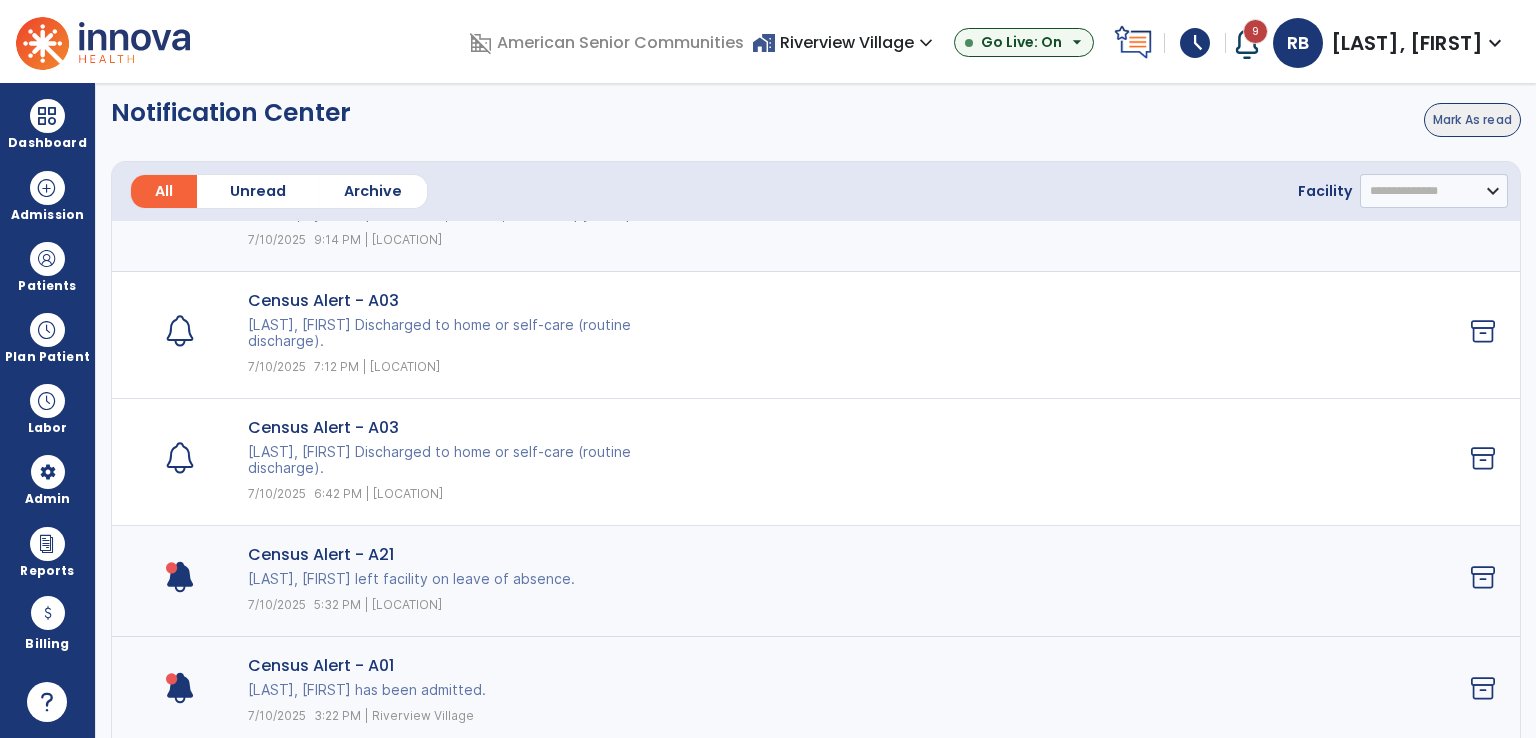 scroll, scrollTop: 1300, scrollLeft: 0, axis: vertical 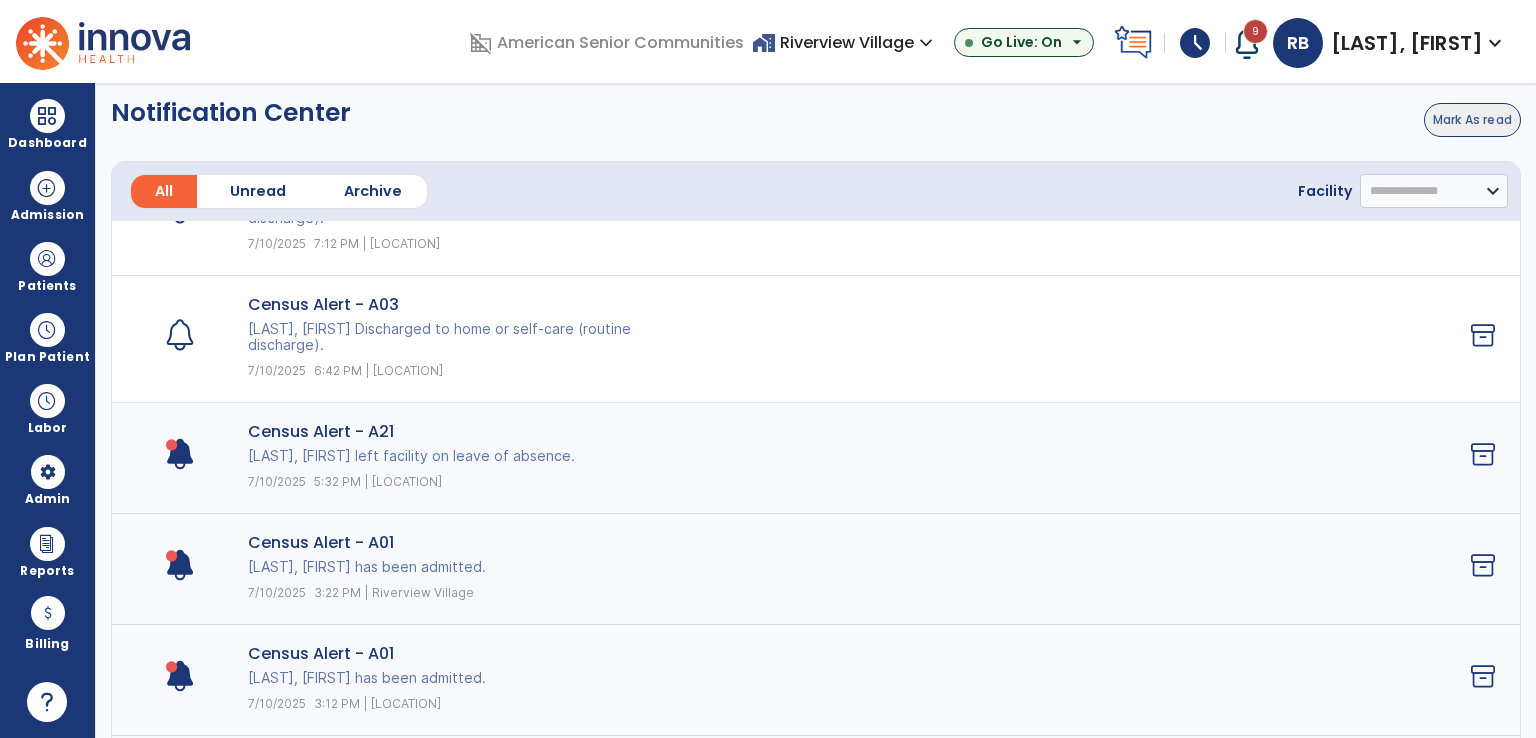 click on "Census Alert - A21 Bartelt, Joseph left facility on leave of absence. 7/10/2025 5:32 PM | Clark Rehab and Nursing" 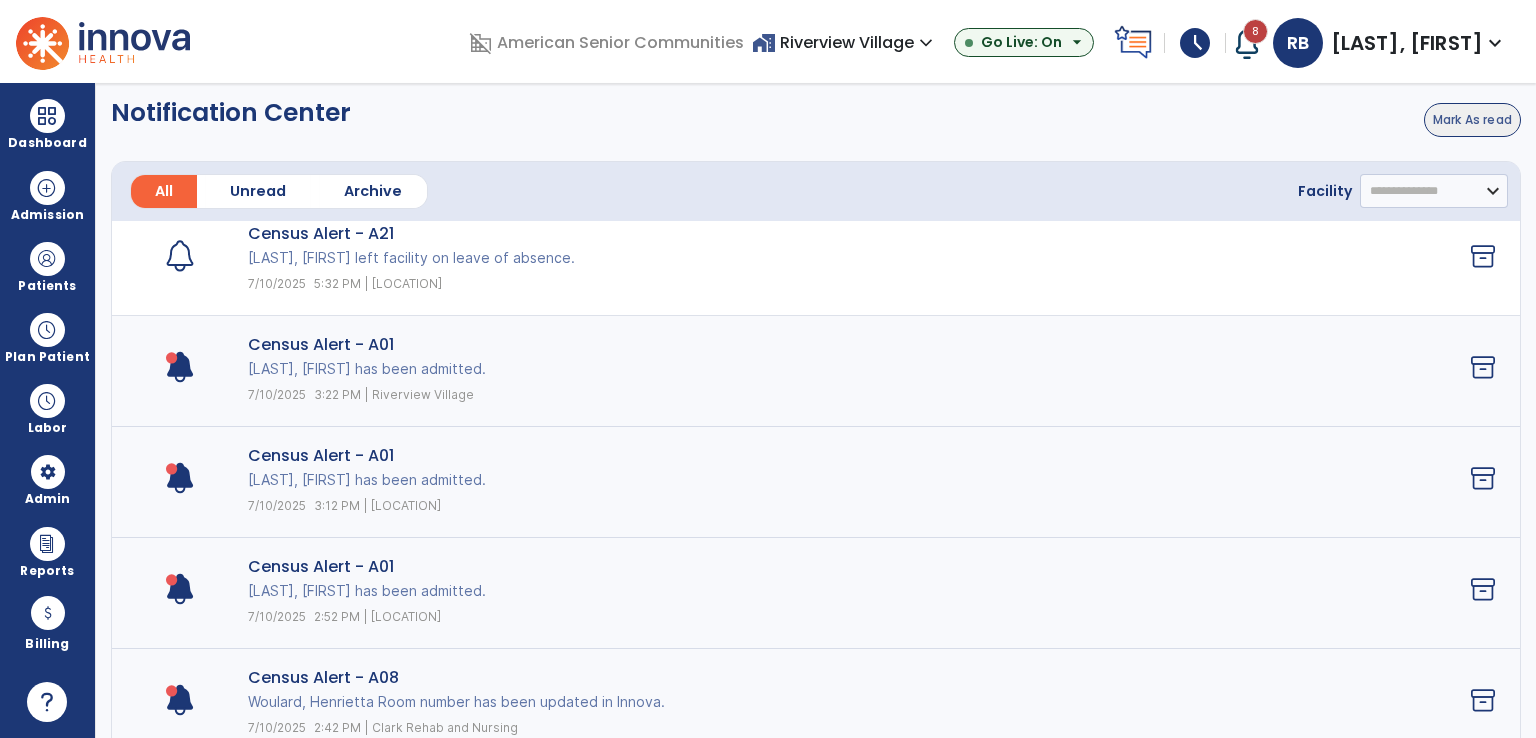 scroll, scrollTop: 1500, scrollLeft: 0, axis: vertical 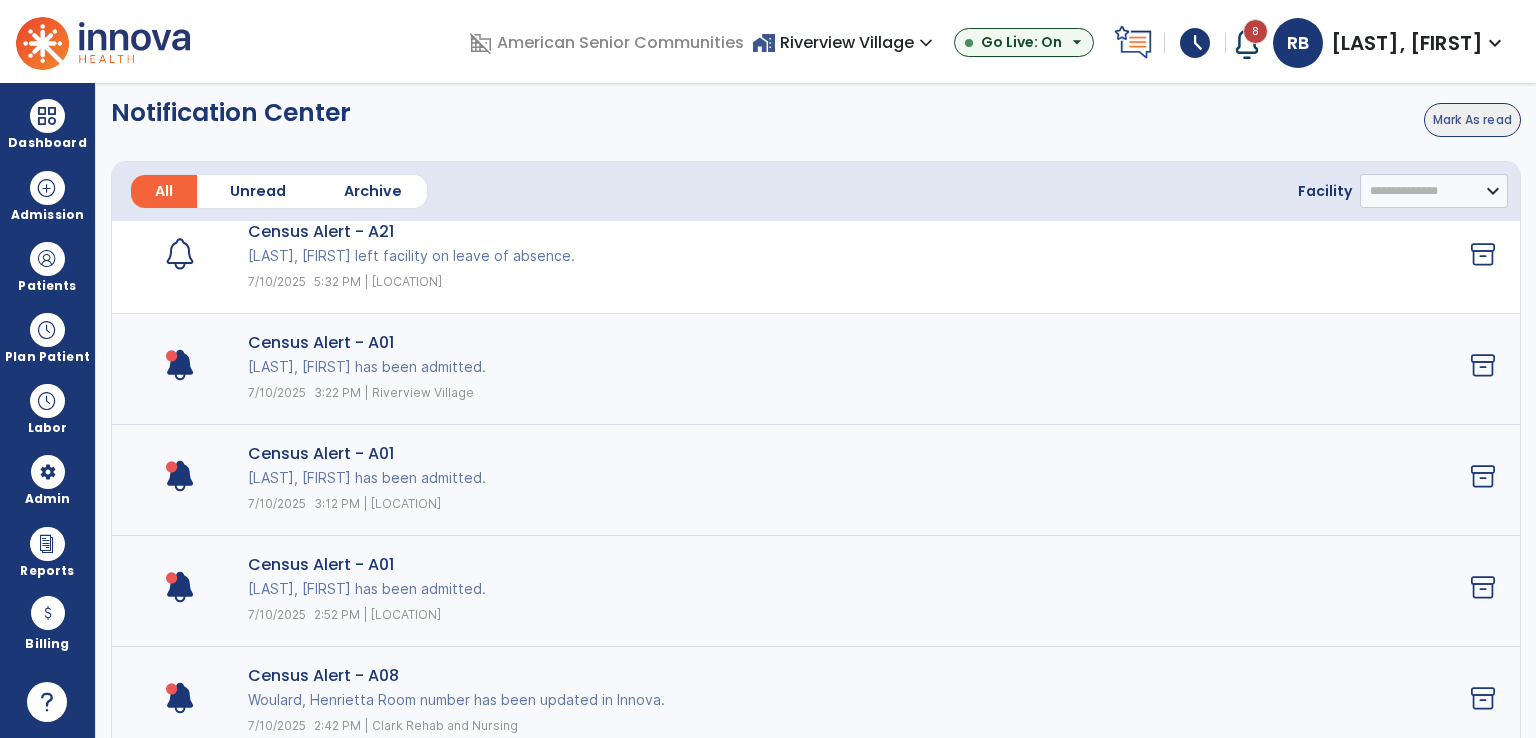 click on "Census Alert - A01 Ringo, Barbara has been admitted.
7/10/2025 3:12 PM | Clark Rehab and Nursing" 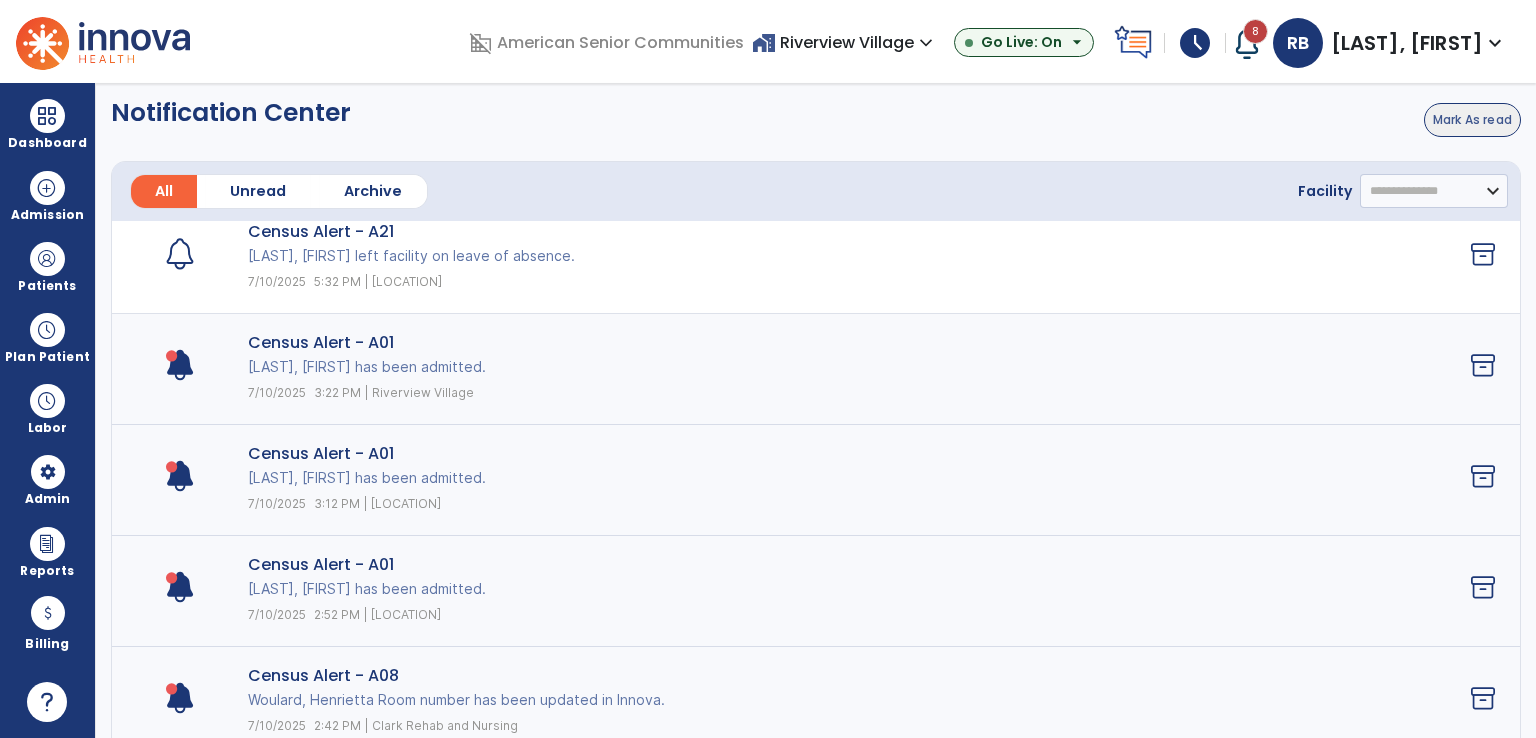 click on "Census Alert - A01 PRIDDY, HARVEY has been admitted.
7/10/2025 3:22 PM | Riverview Village" 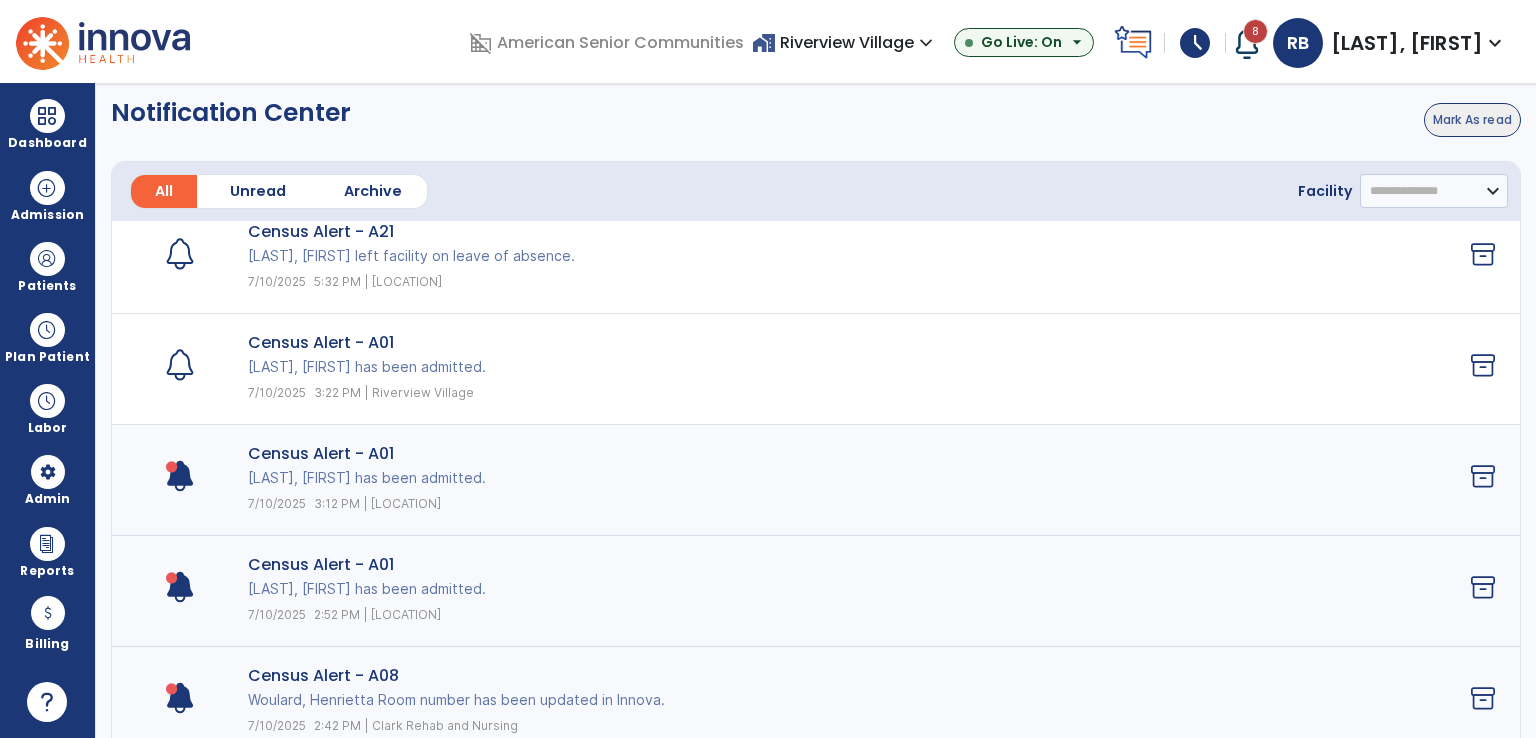 click on "Census Alert - A01 Ringo, Barbara has been admitted.
7/10/2025 3:12 PM | Clark Rehab and Nursing" 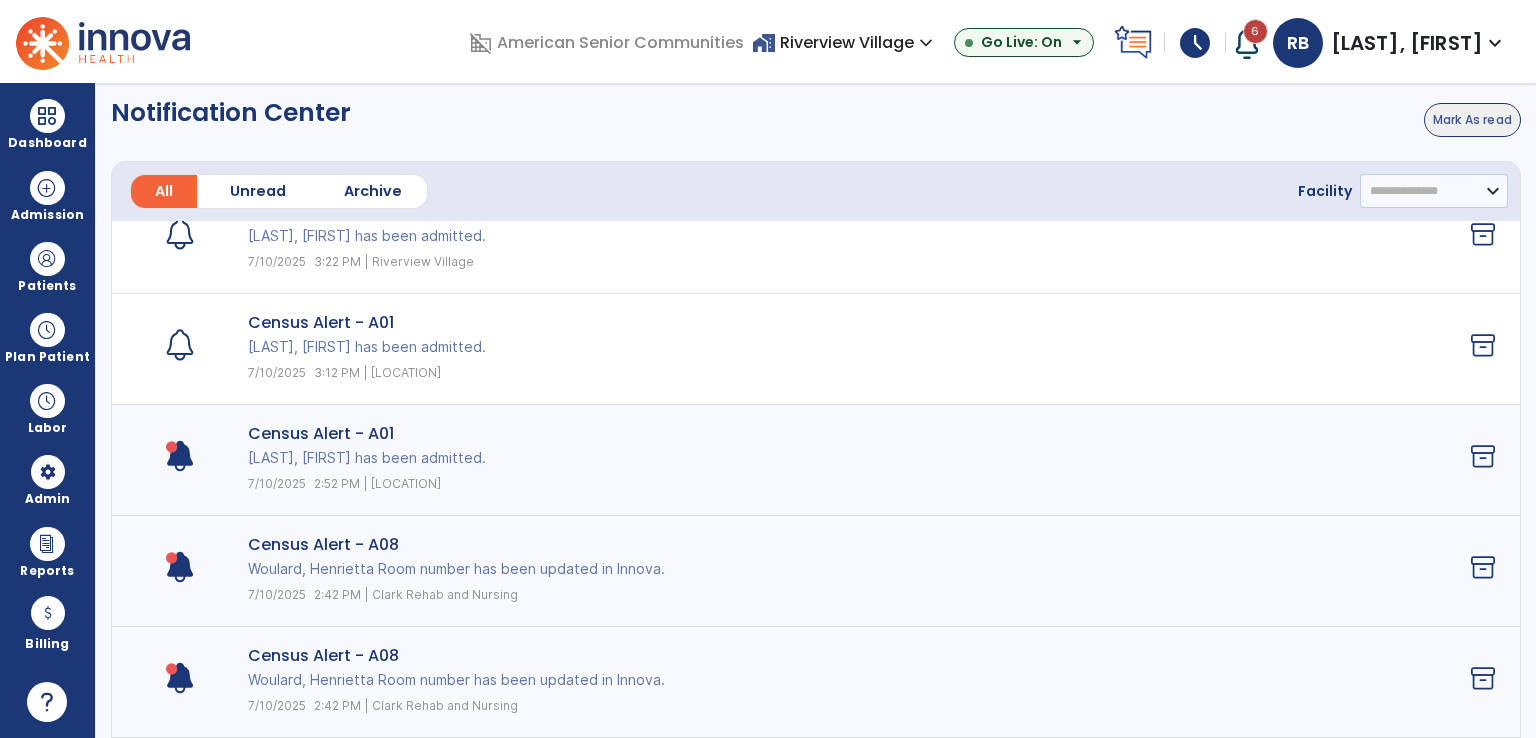 scroll, scrollTop: 1700, scrollLeft: 0, axis: vertical 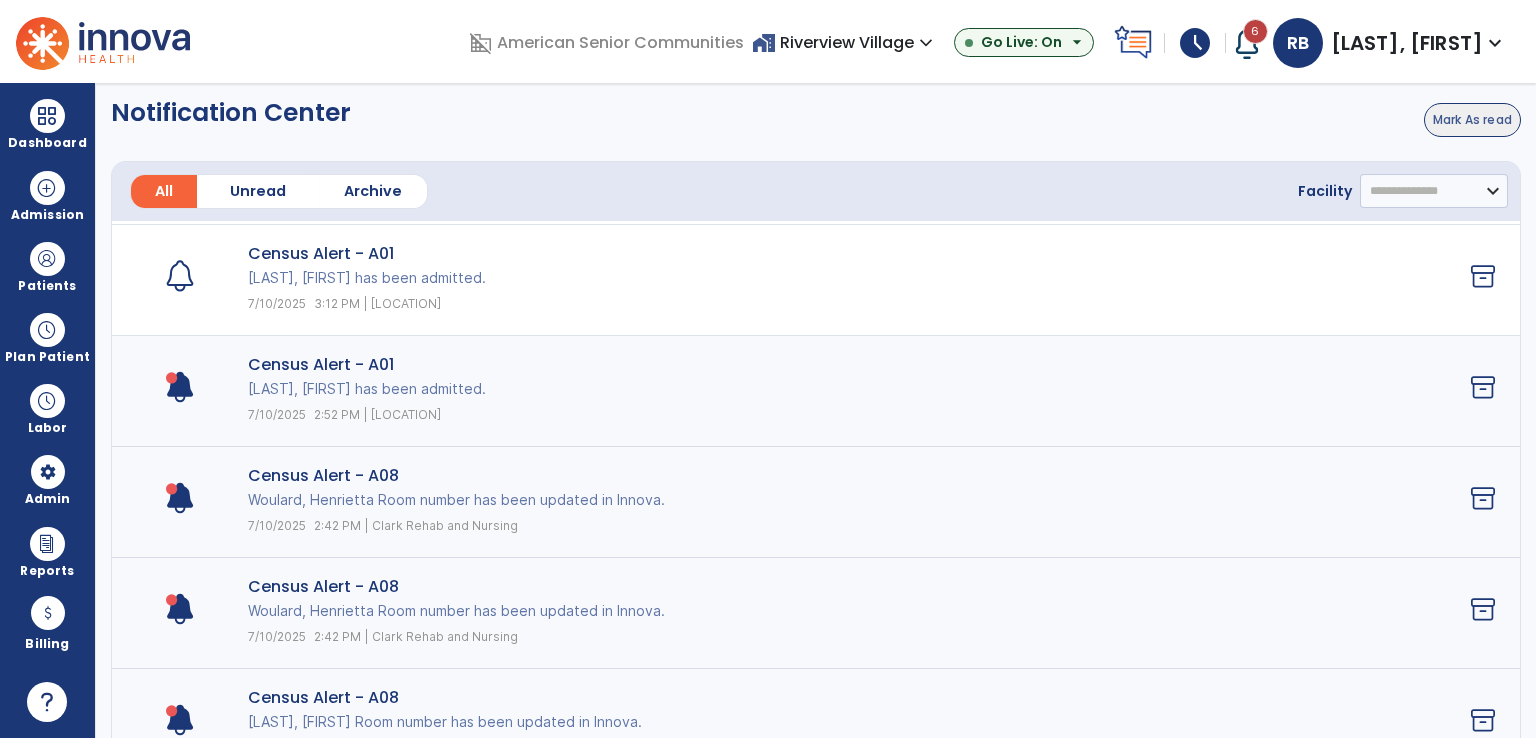 click on "Census Alert - A01 Phillips, Keith has been admitted.
7/10/2025 2:52 PM | Clark Rehab and Nursing" 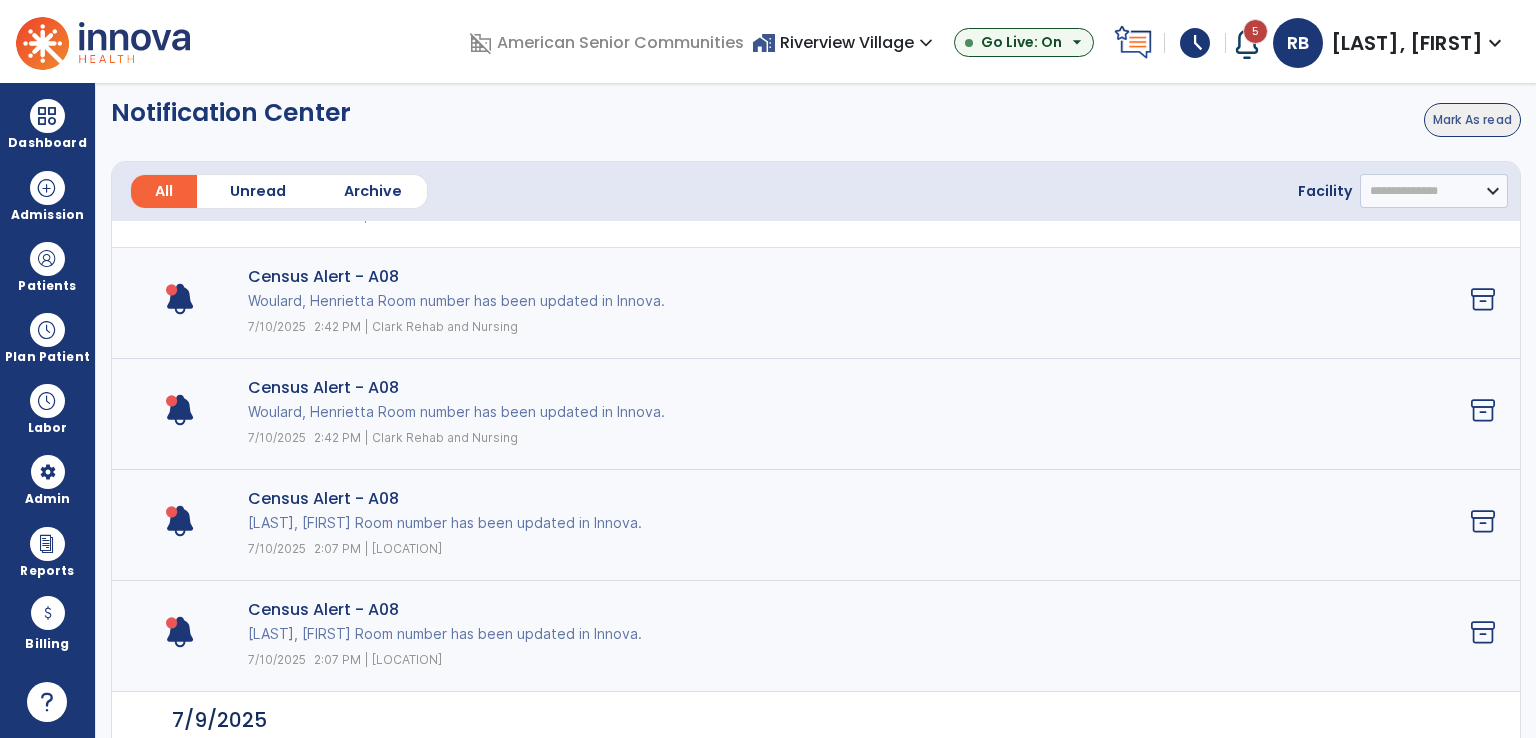 scroll, scrollTop: 1900, scrollLeft: 0, axis: vertical 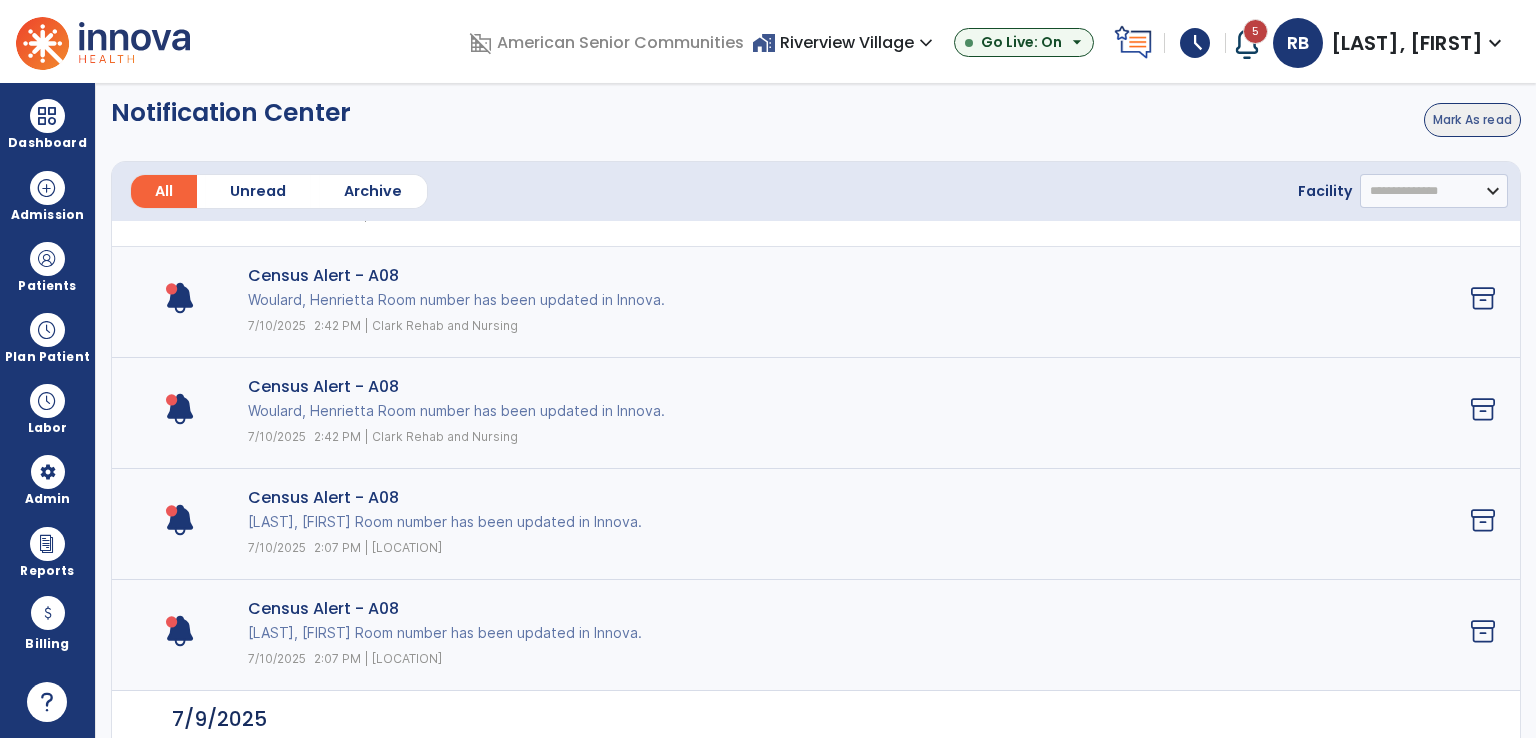 click on "Census Alert - A08 Woulard, Henrietta Room number has been updated in Innova. 7/10/2025 2:42 PM | Clark Rehab and Nursing" 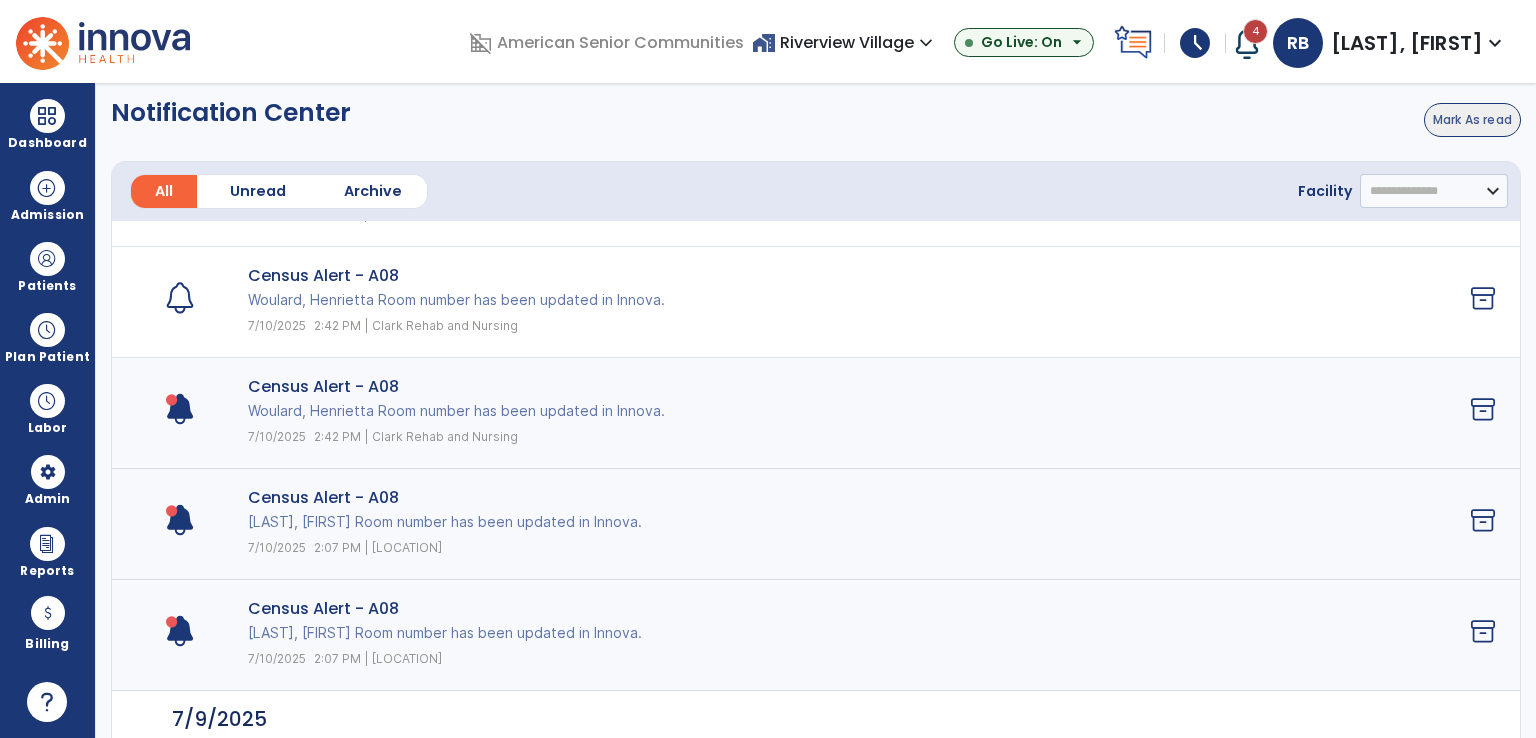 click on "Census Alert - A08 Woulard, Henrietta Room number has been updated in Innova. 7/10/2025 2:42 PM | Clark Rehab and Nursing" 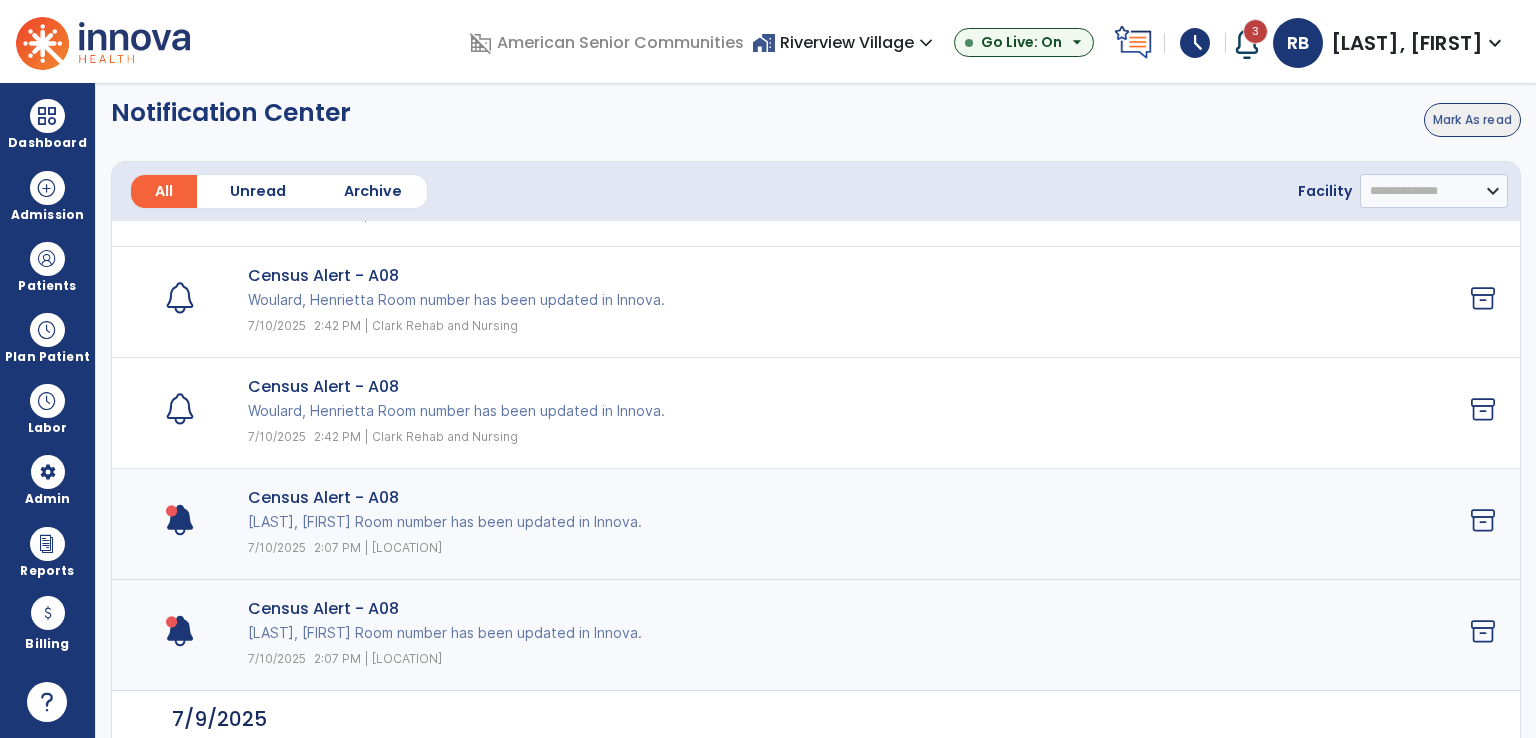 scroll, scrollTop: 2100, scrollLeft: 0, axis: vertical 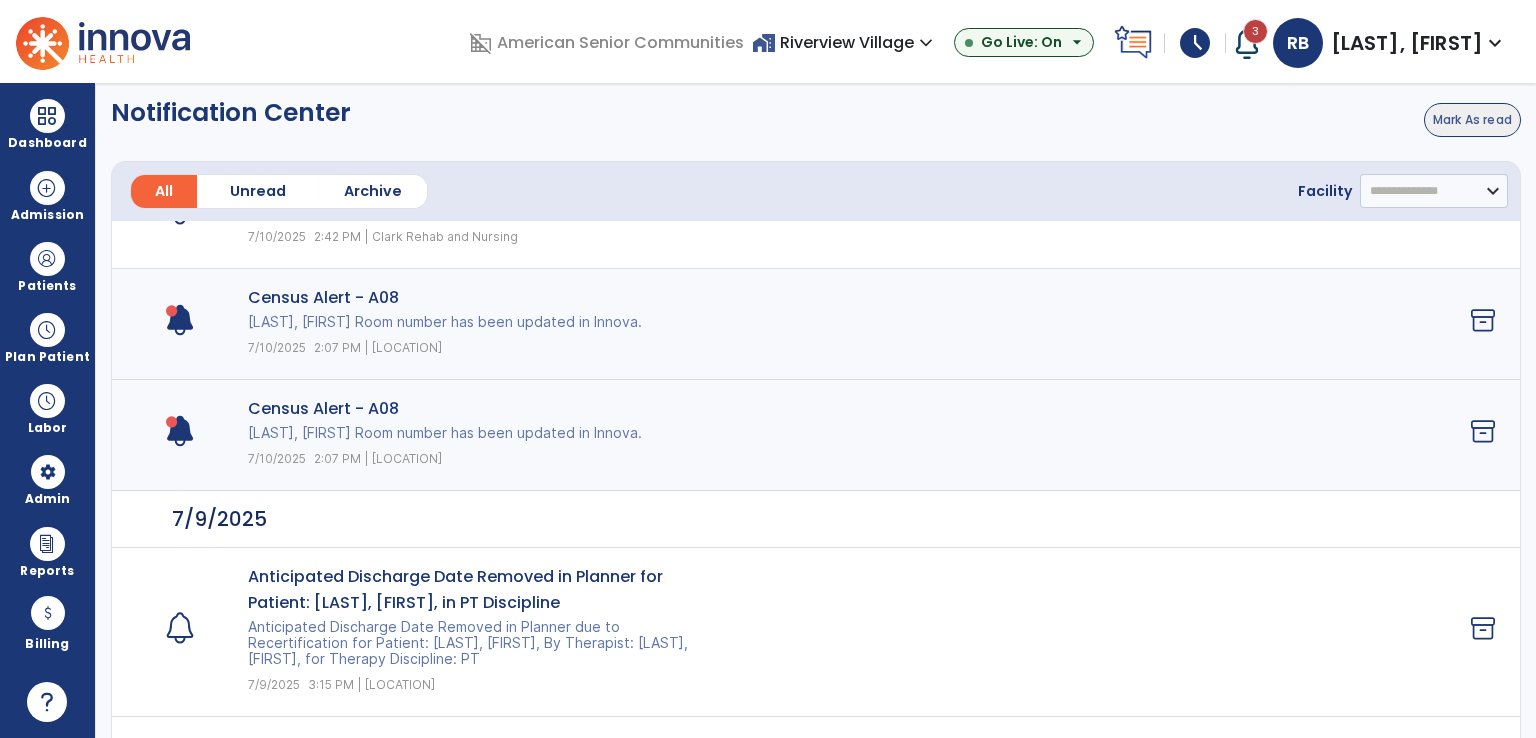 click on "Census Alert - A08 Noon, Harlett Room number has been updated in Innova. 7/10/2025 2:07 PM | Clark Rehab and Nursing" 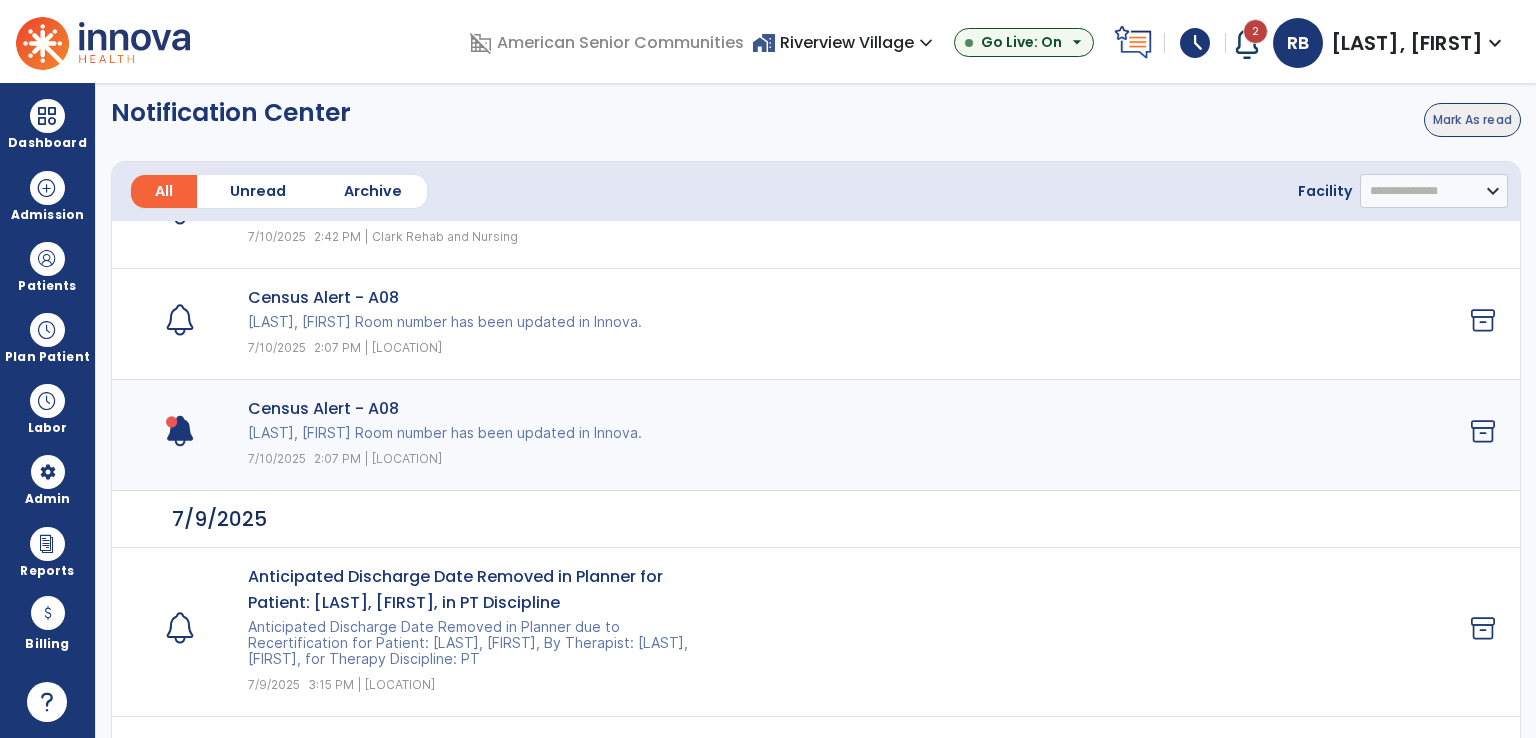 click on "Census Alert - A08 Noon, Harlett Room number has been updated in Innova. 7/10/2025 2:07 PM | Clark Rehab and Nursing" 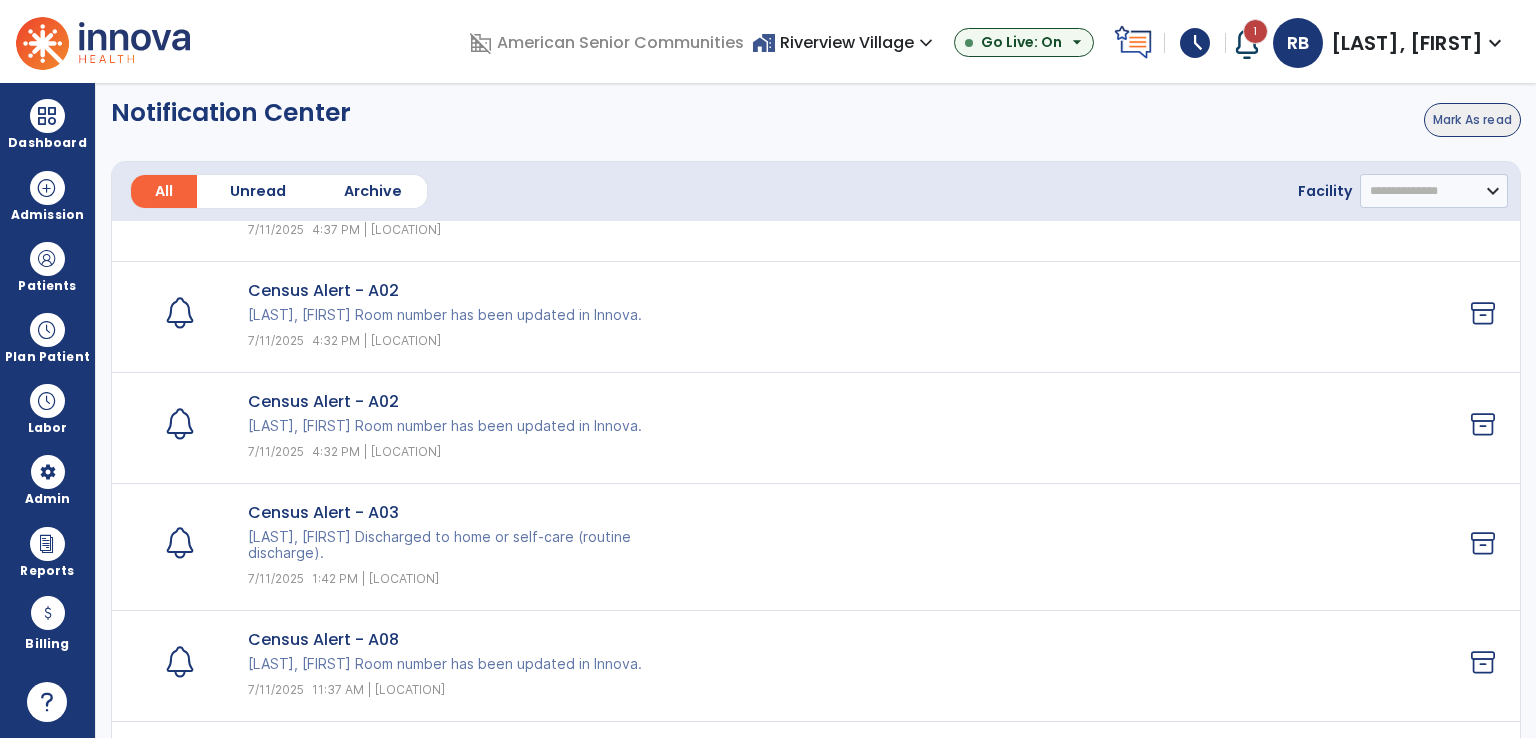 scroll, scrollTop: 100, scrollLeft: 0, axis: vertical 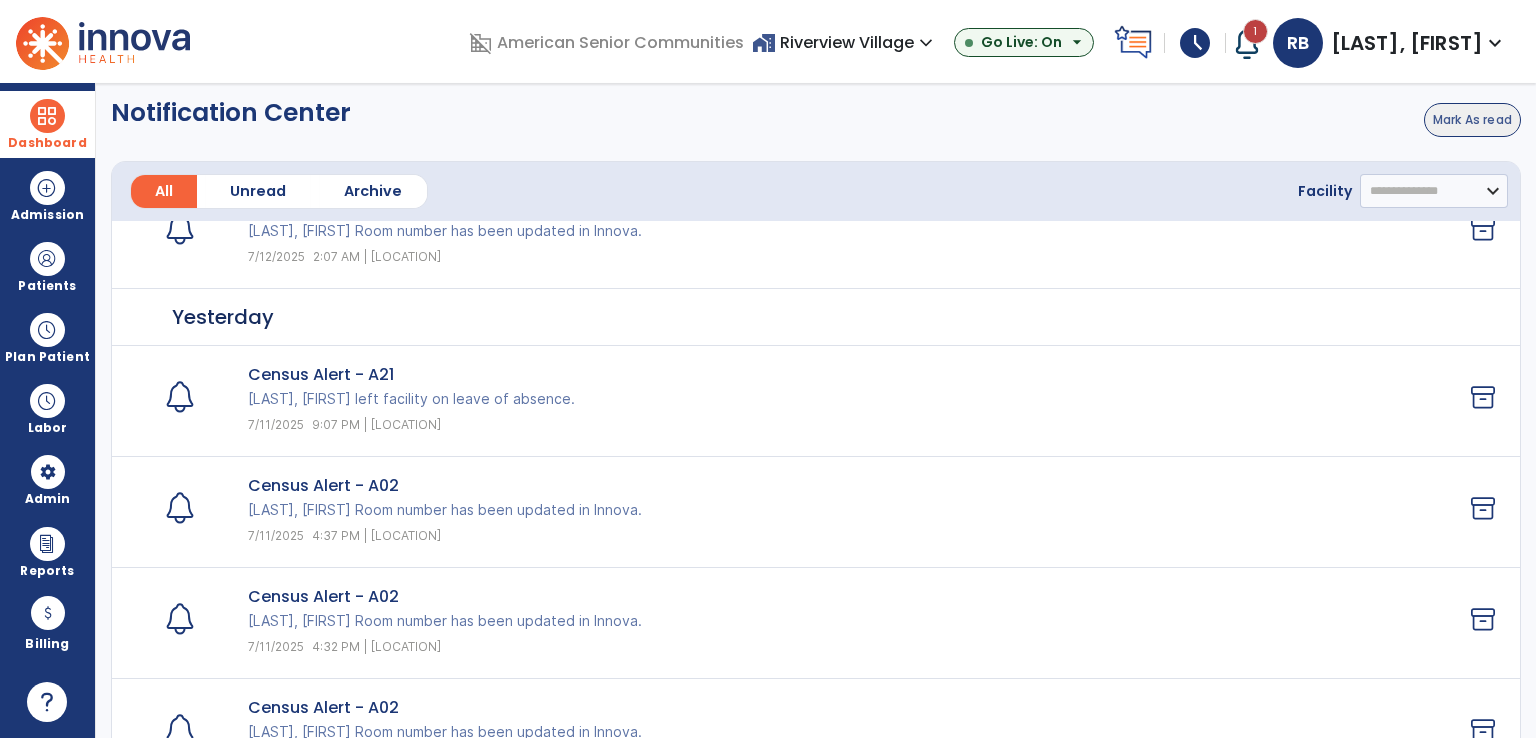 click at bounding box center (47, 116) 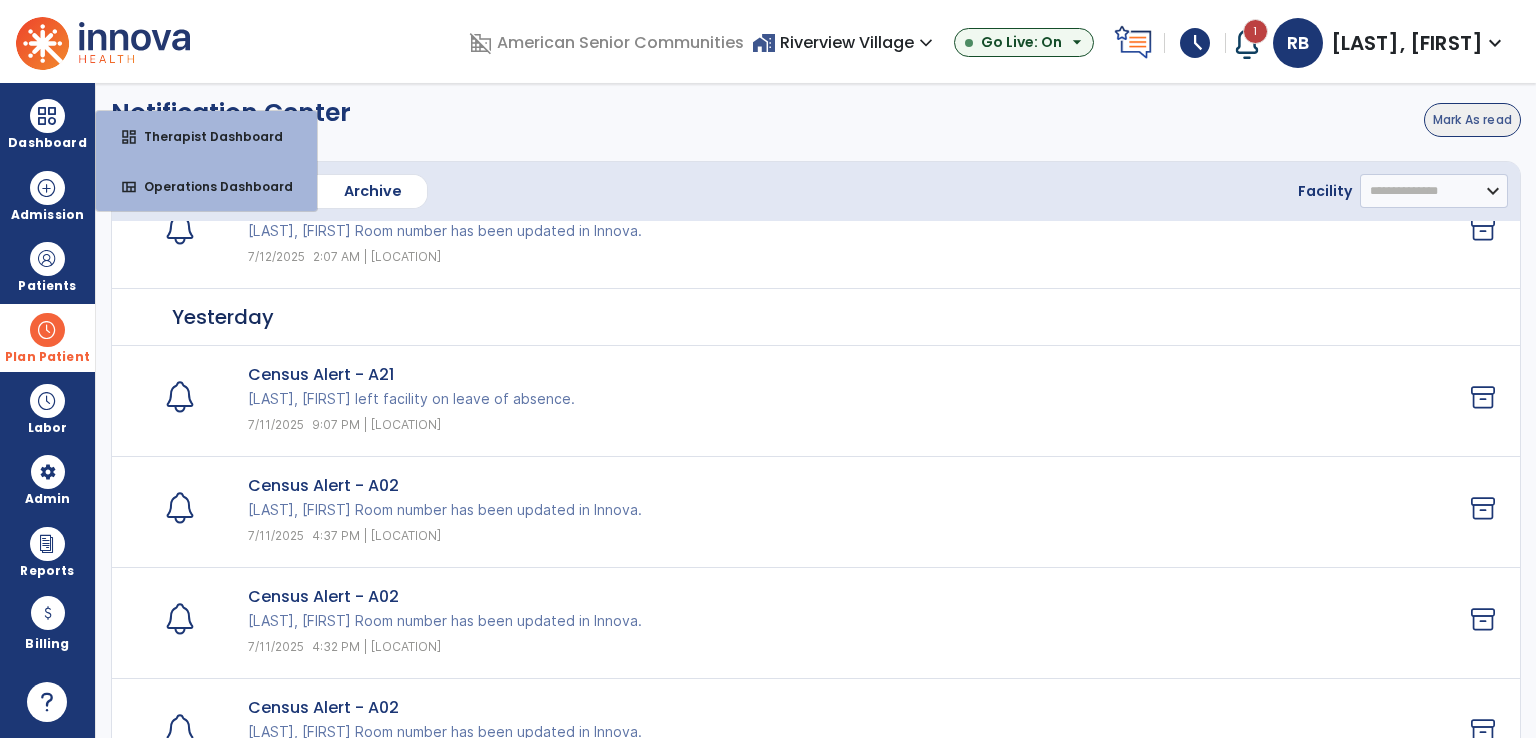 click at bounding box center [47, 330] 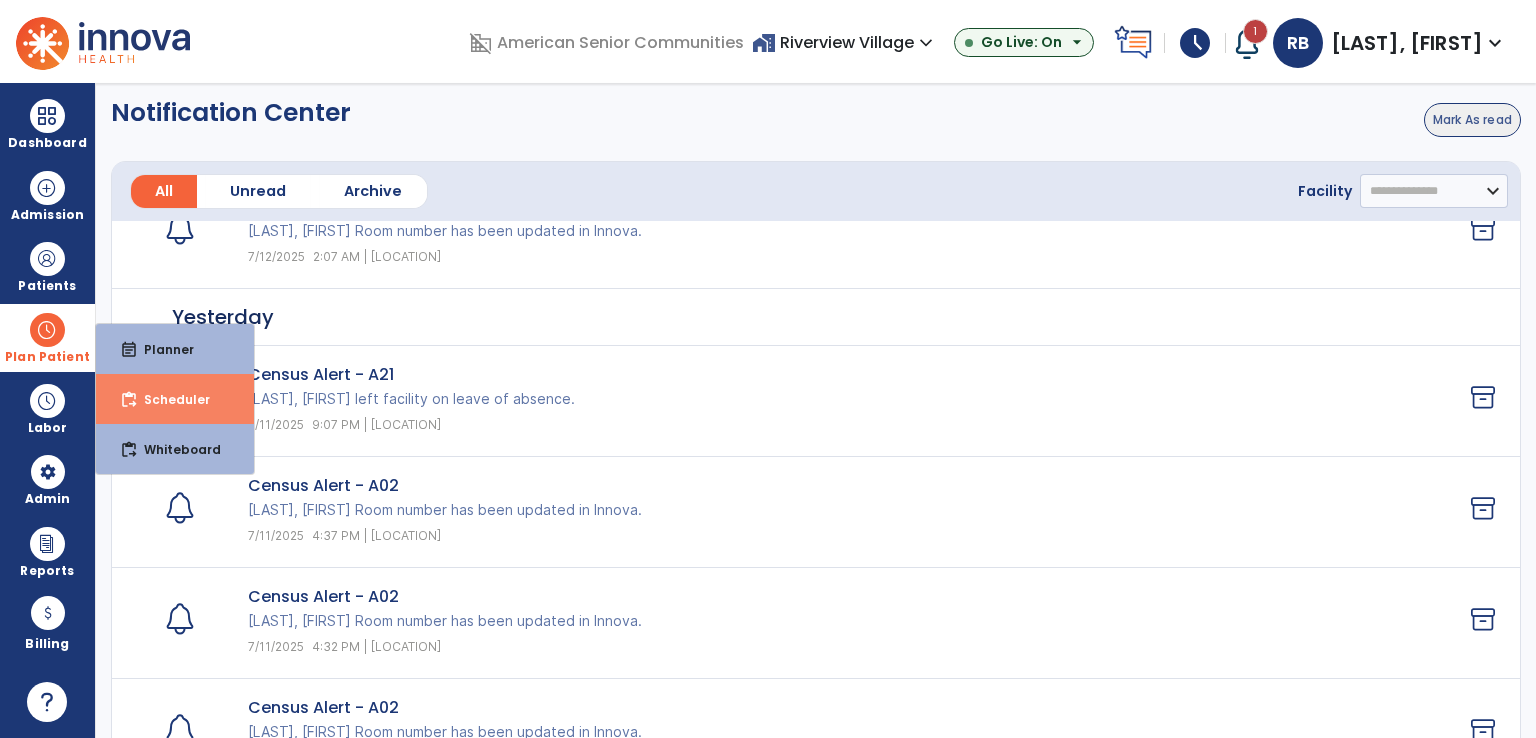 click on "Scheduler" at bounding box center [169, 399] 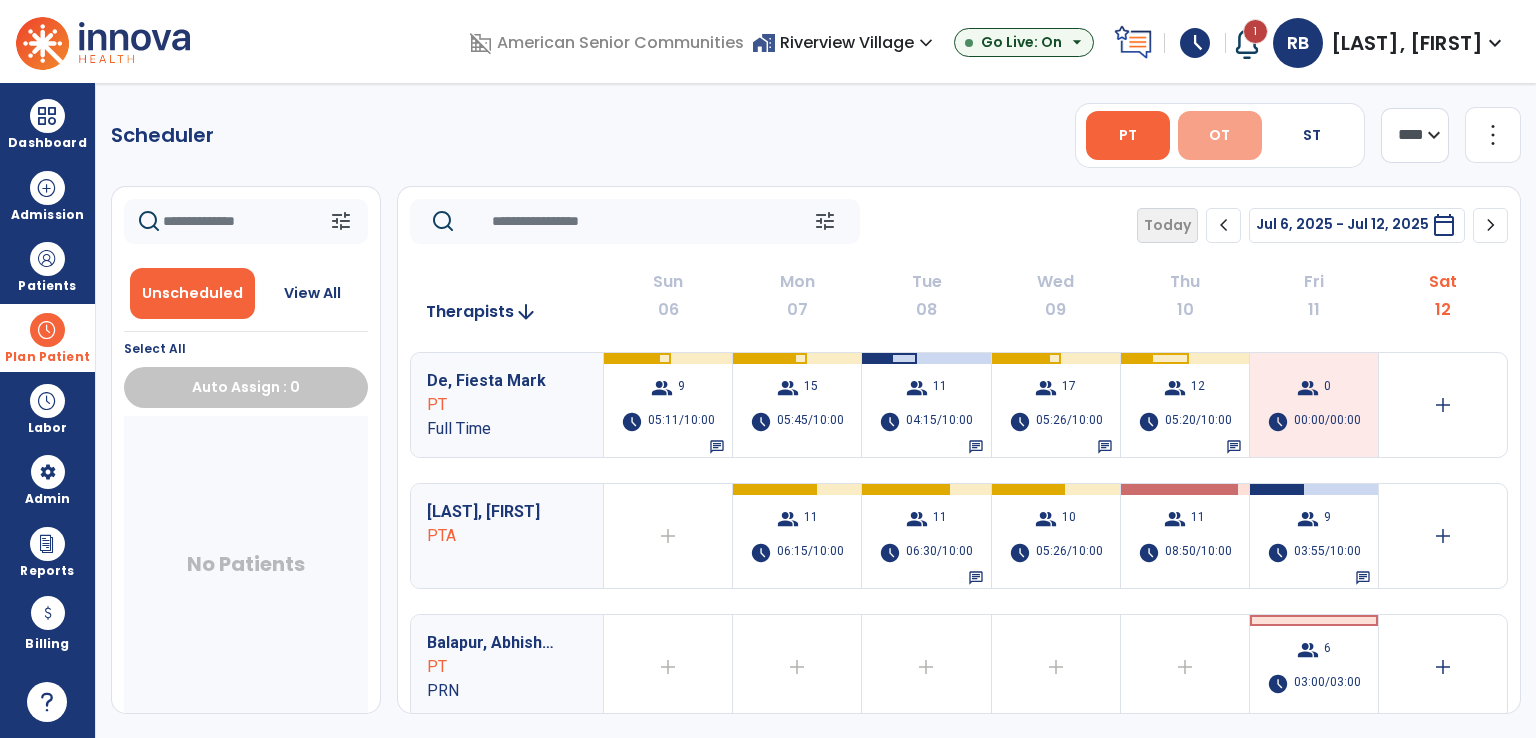click on "OT" at bounding box center (1219, 135) 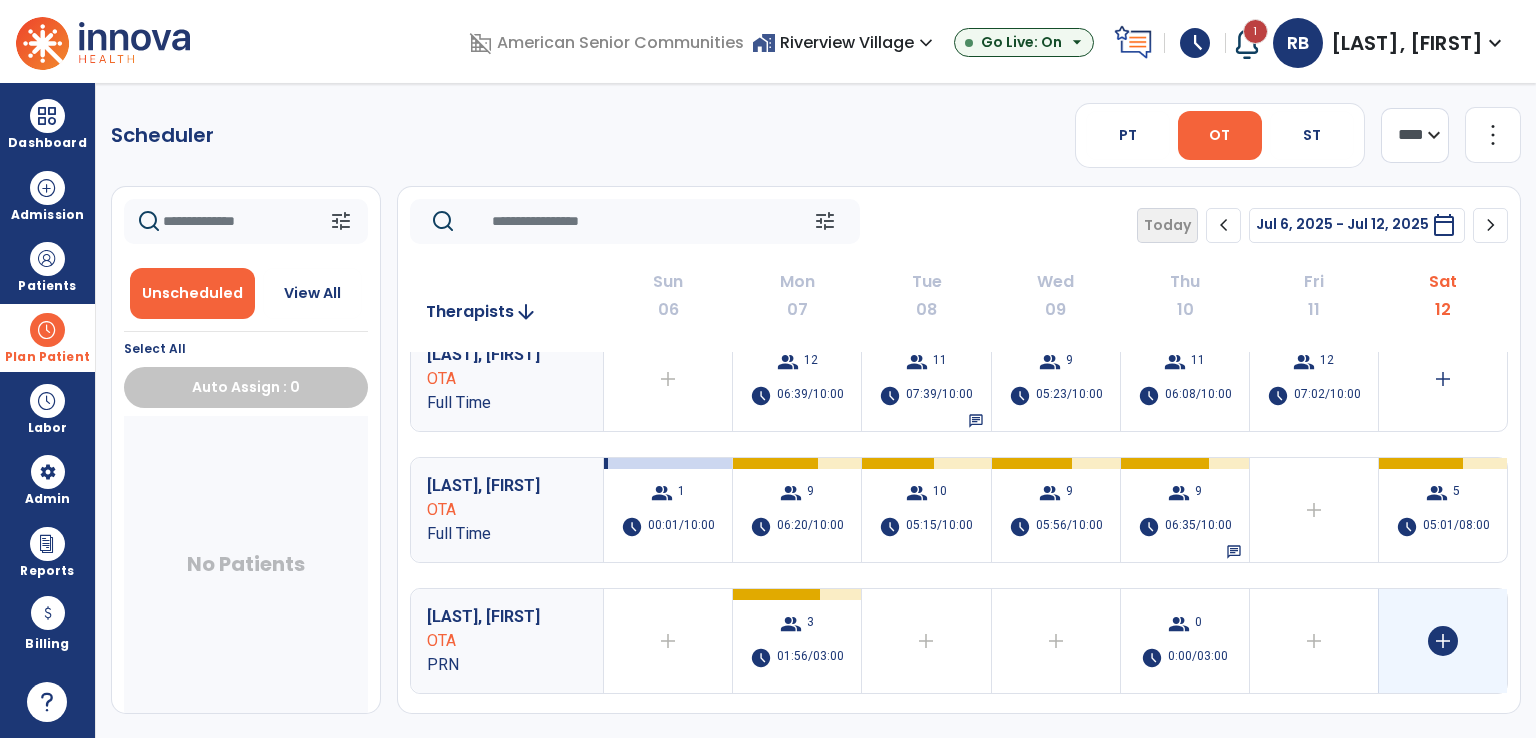 scroll, scrollTop: 100, scrollLeft: 0, axis: vertical 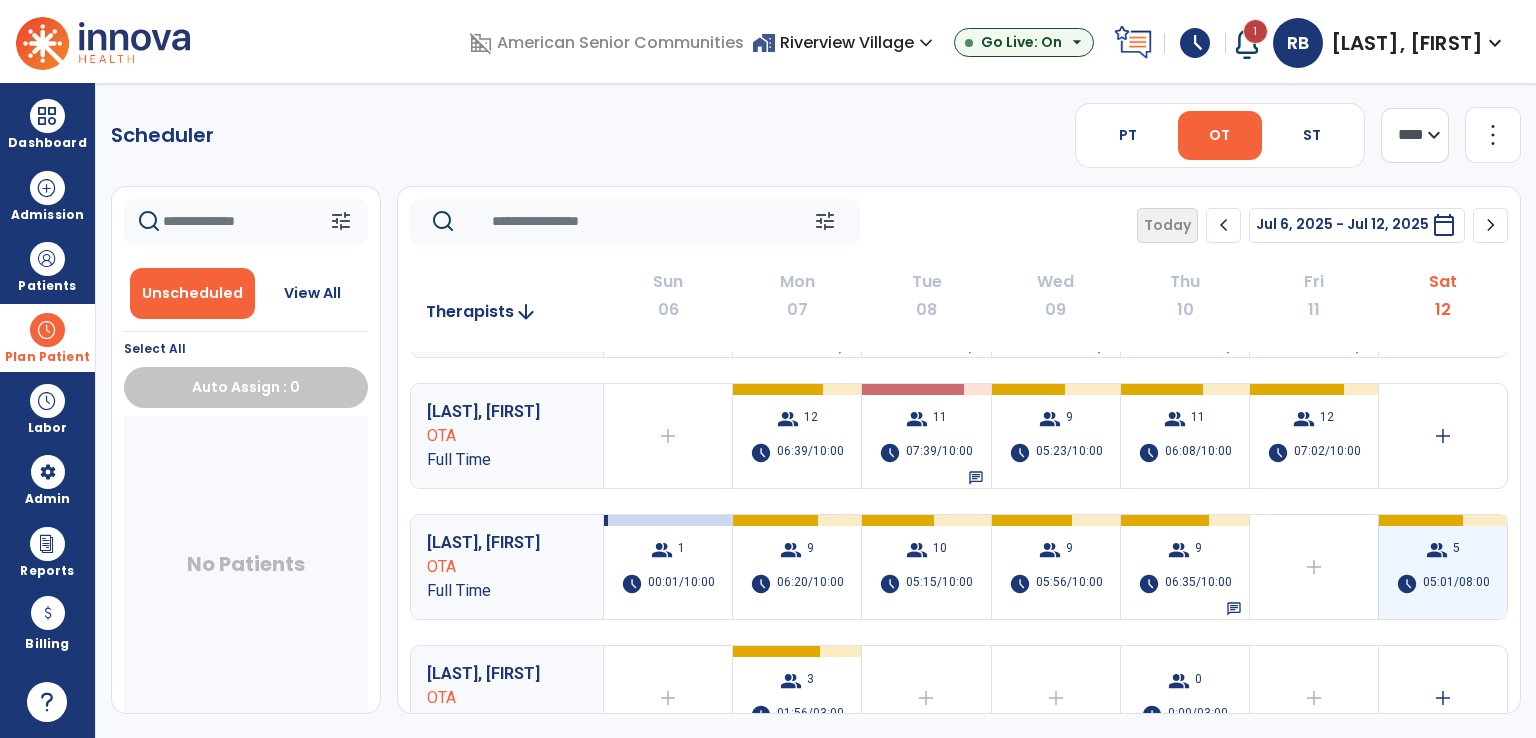 click on "05:01/08:00" at bounding box center [1456, 584] 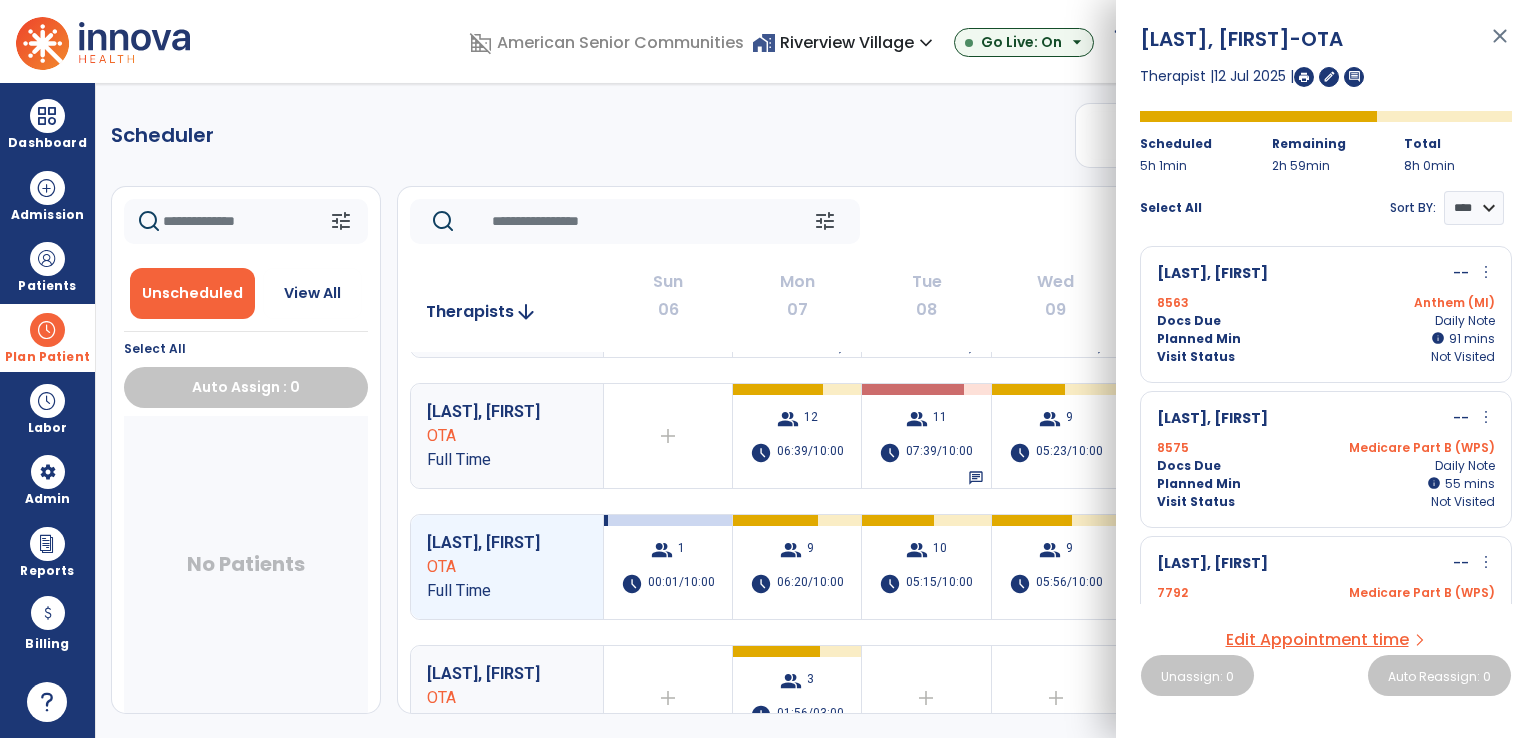 scroll, scrollTop: 0, scrollLeft: 0, axis: both 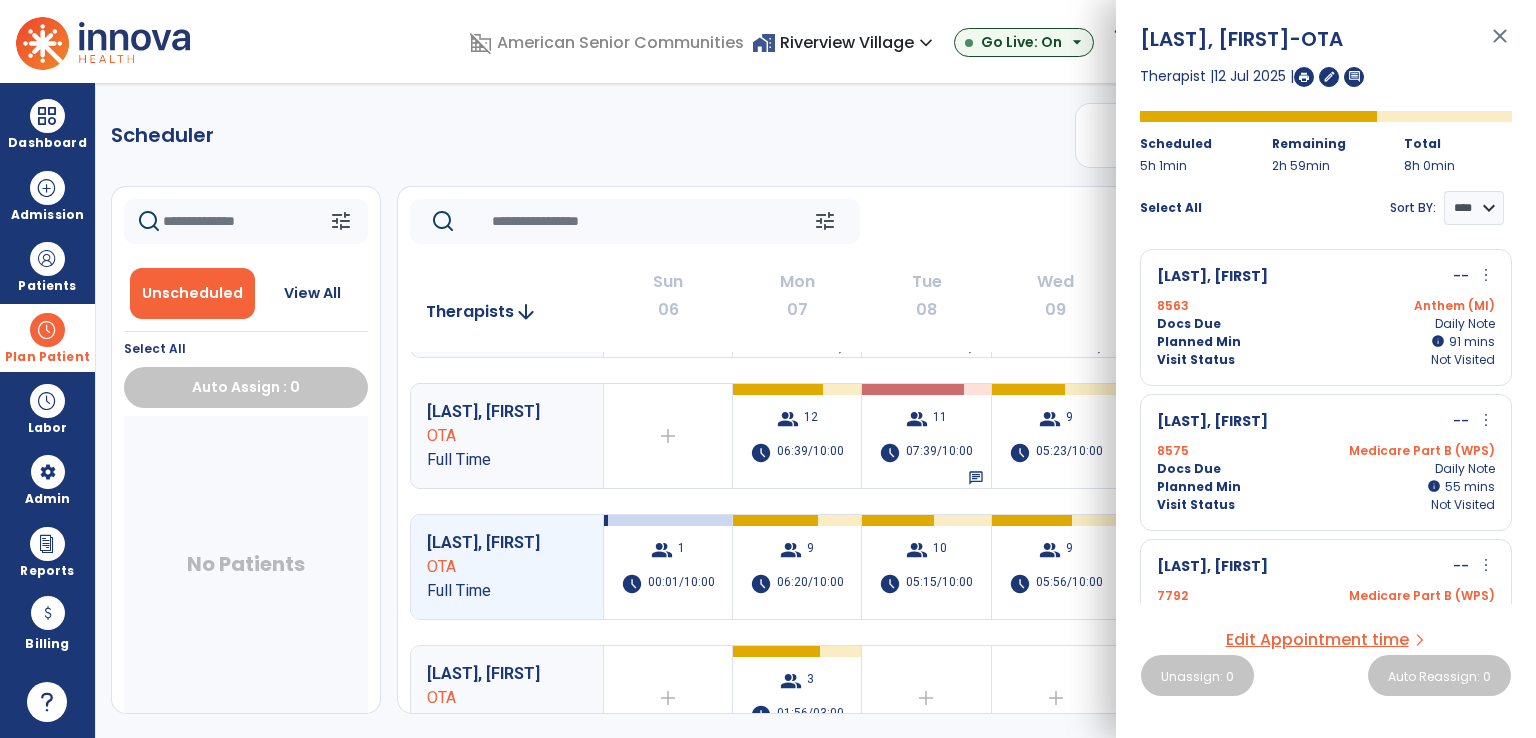 click on "close" at bounding box center [1500, 45] 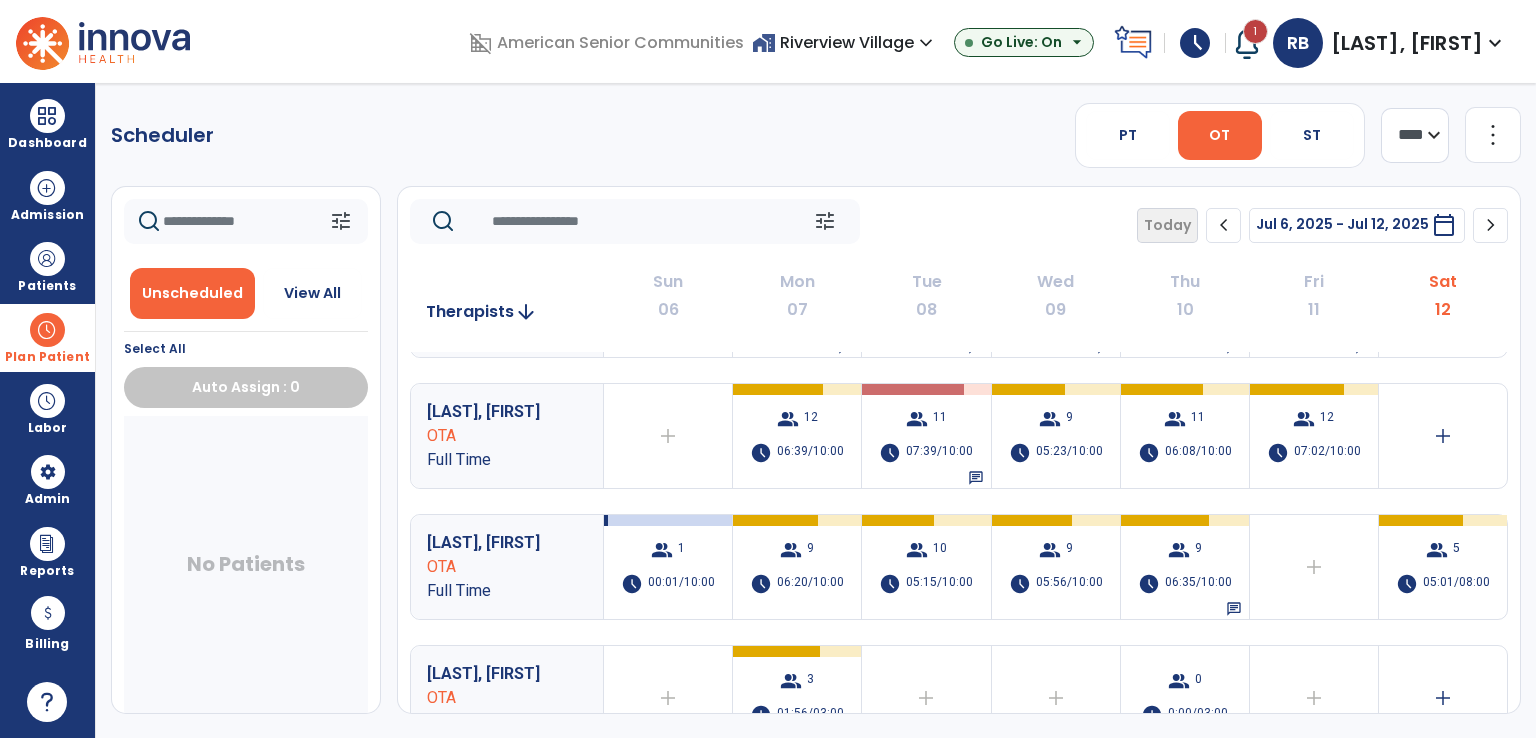 click on "more_vert" 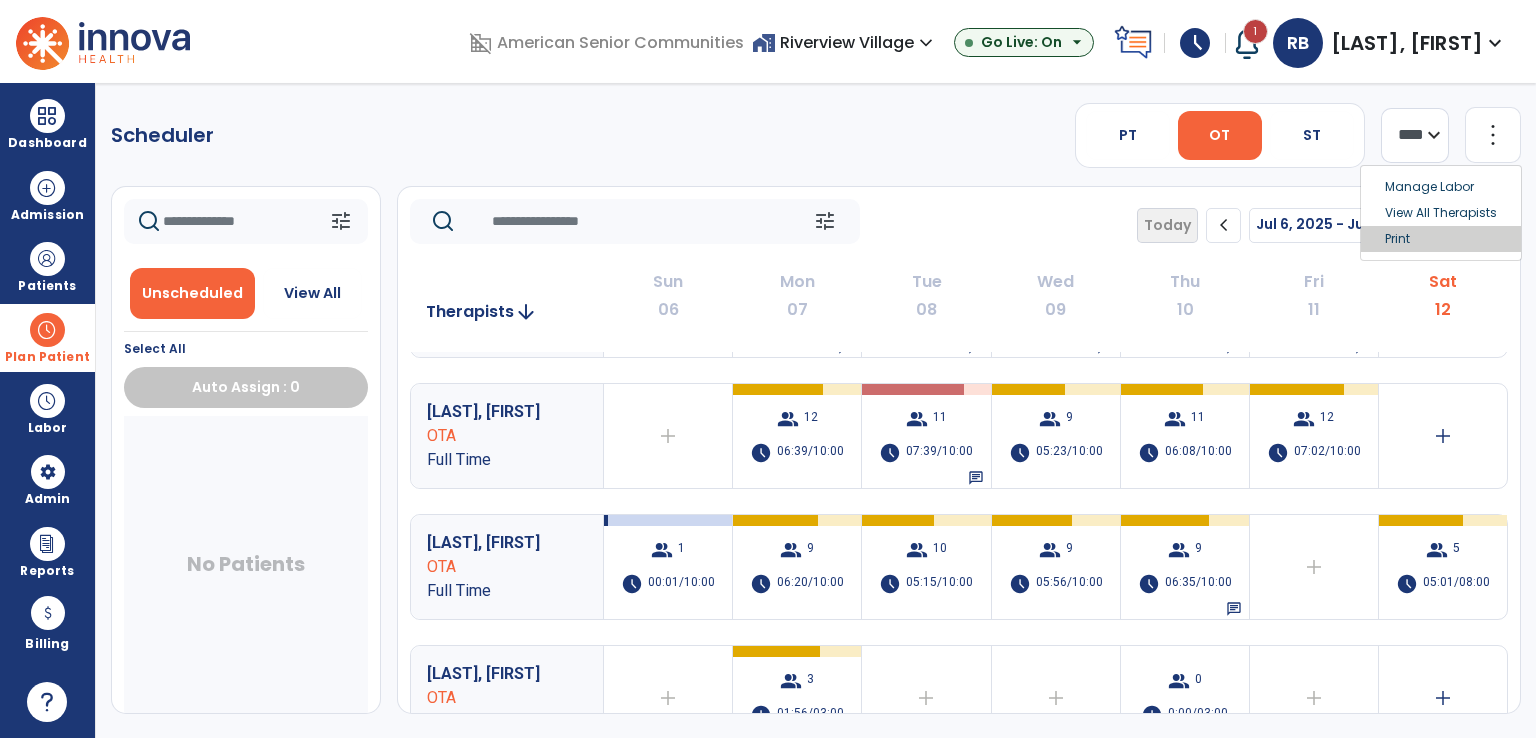 click on "Print" at bounding box center (1441, 239) 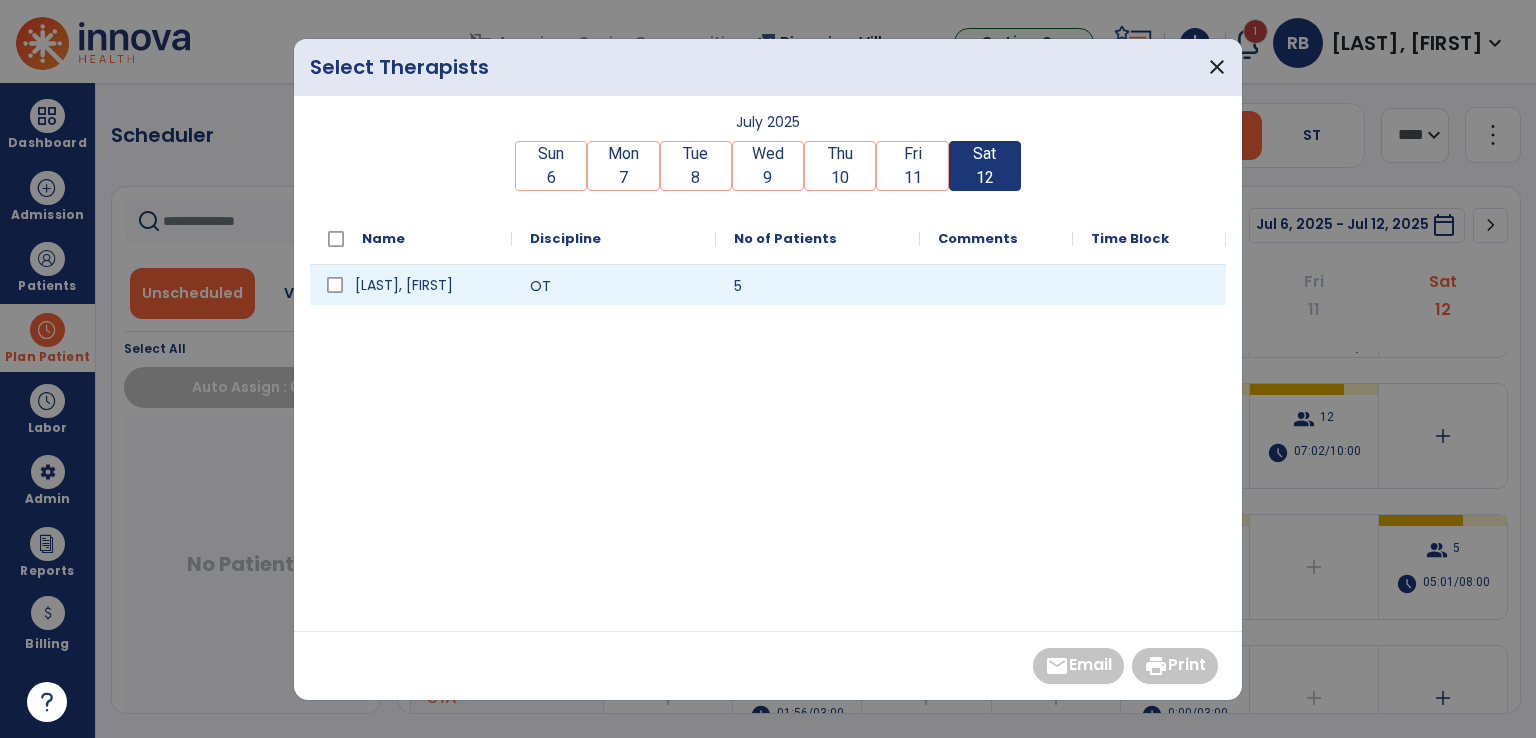 click on "BALL, RACHEL" at bounding box center [411, 285] 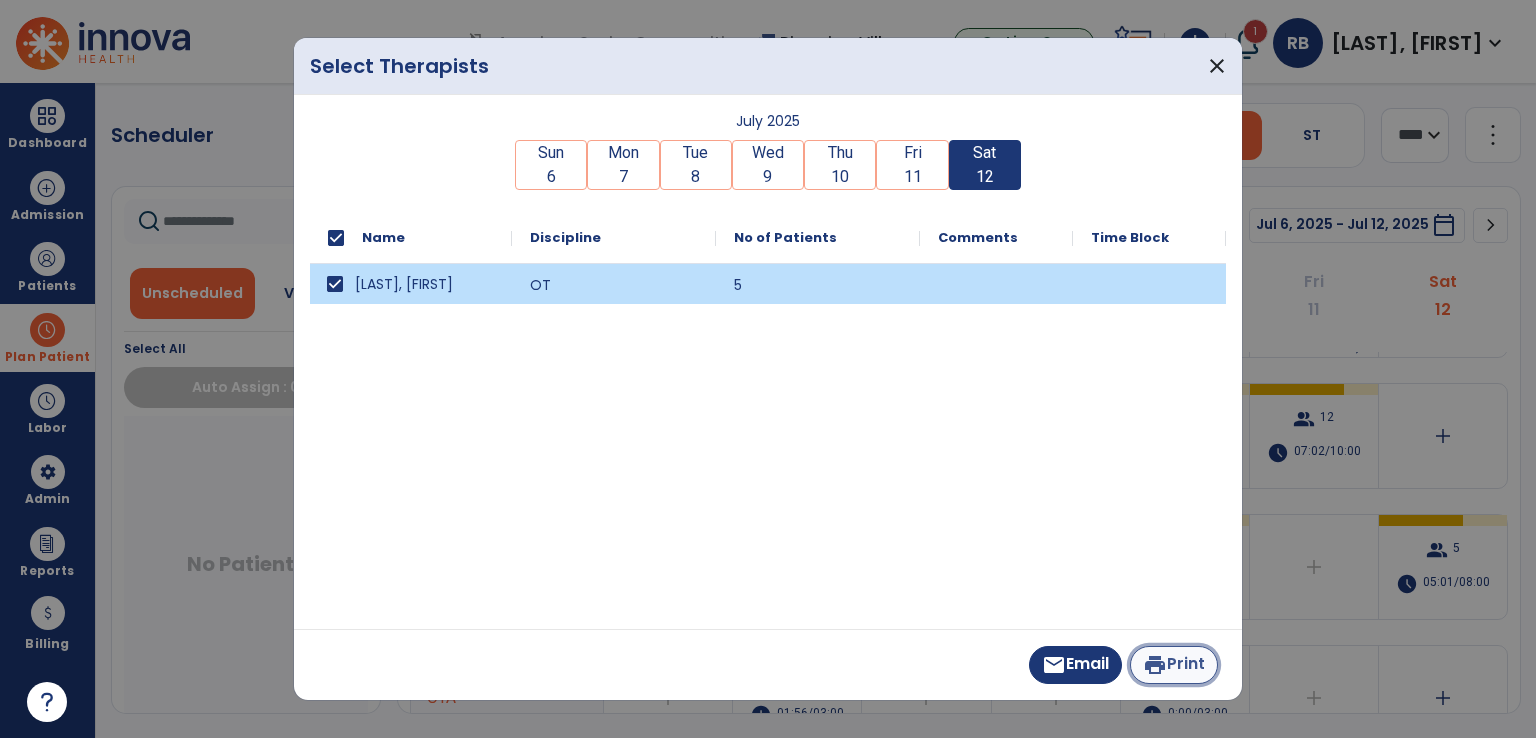 click on "print  Print" at bounding box center (1174, 665) 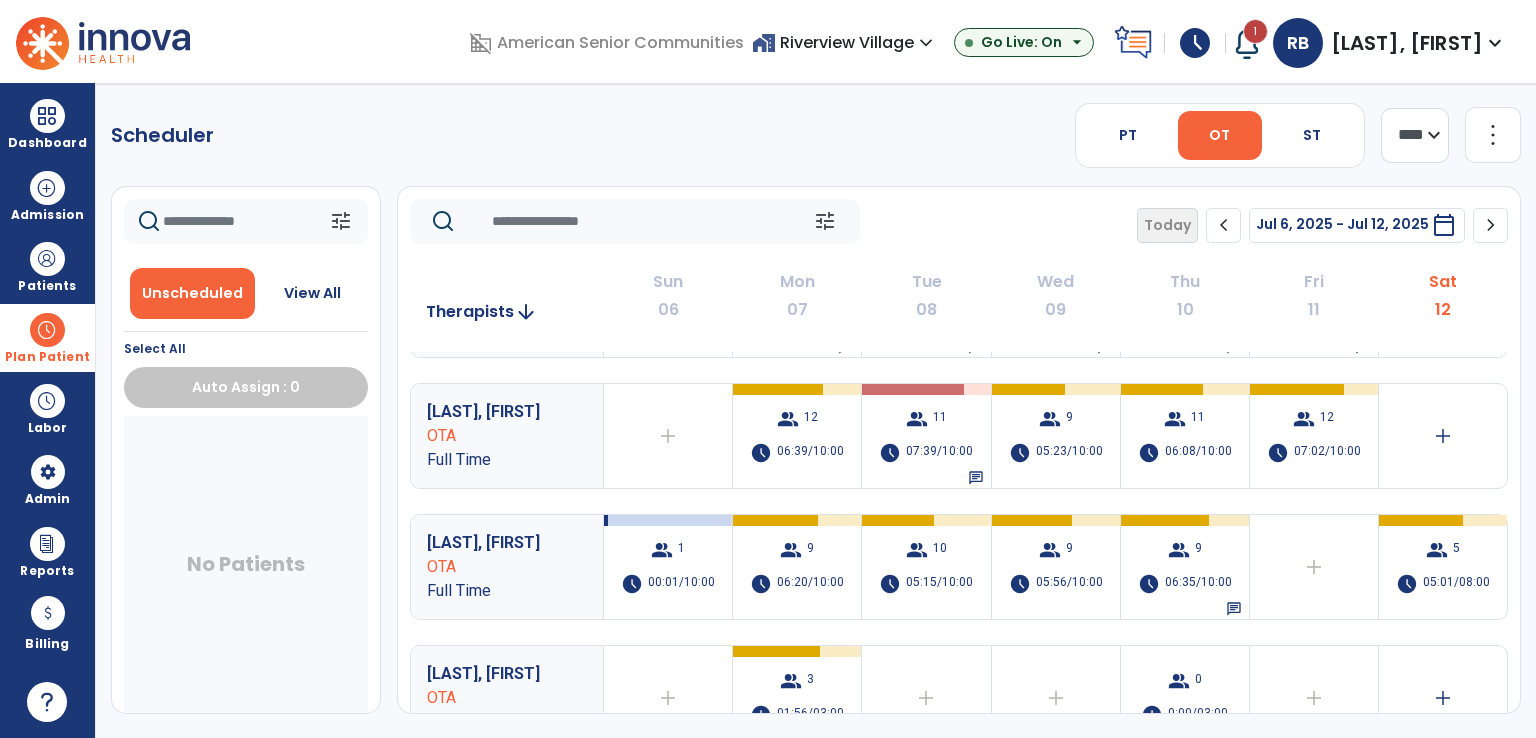 click on "home_work   Riverview Village   expand_more" at bounding box center (845, 42) 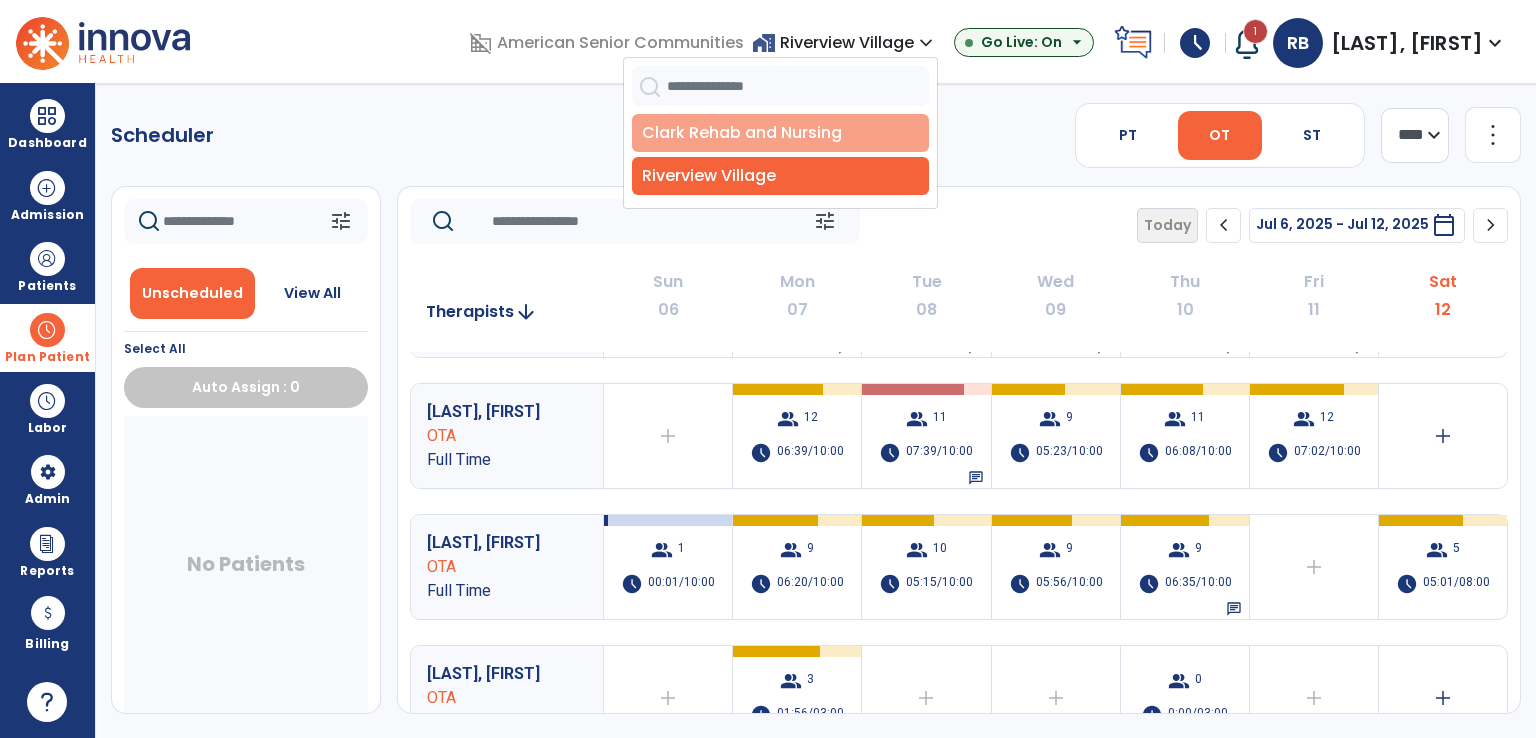 click on "Clark Rehab and Nursing" at bounding box center [780, 133] 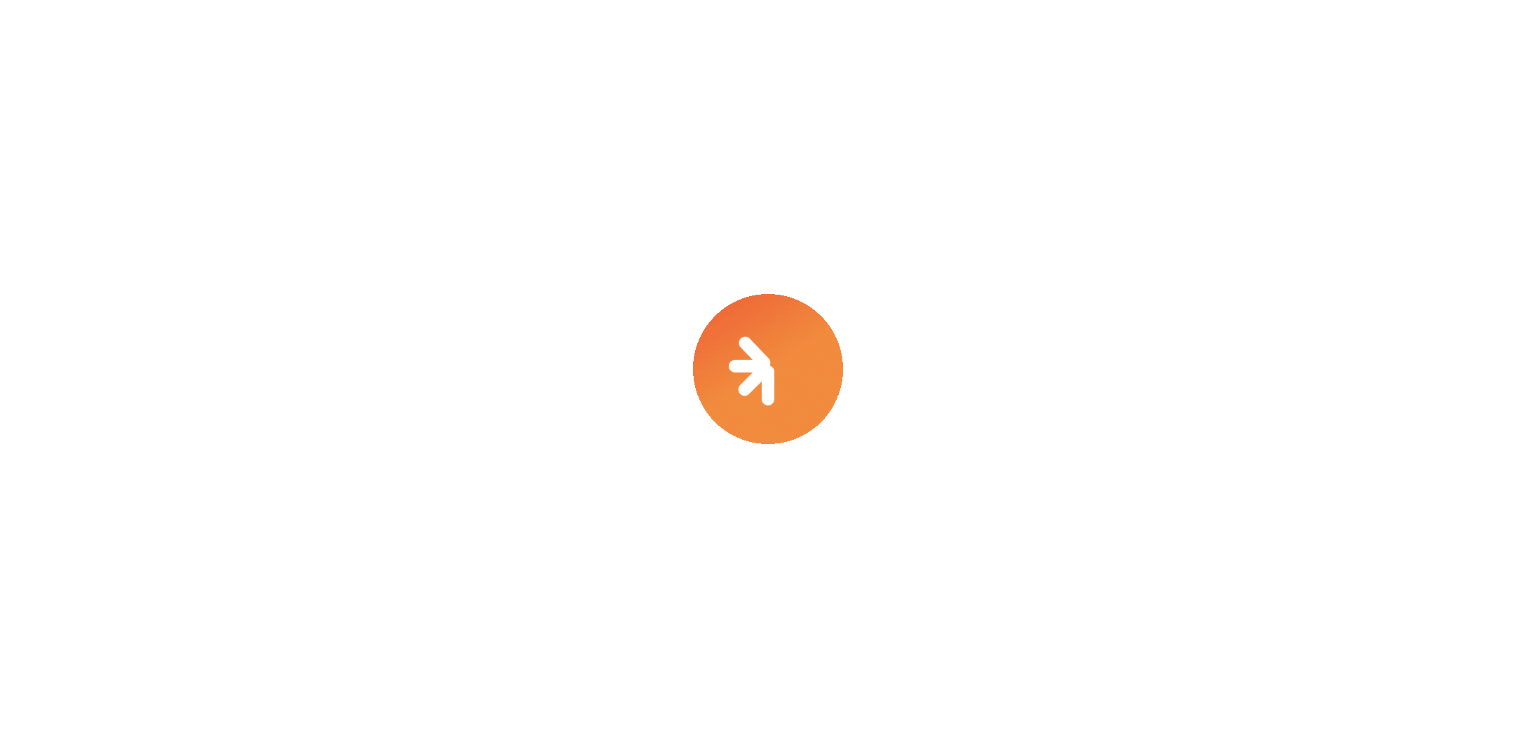 scroll, scrollTop: 0, scrollLeft: 0, axis: both 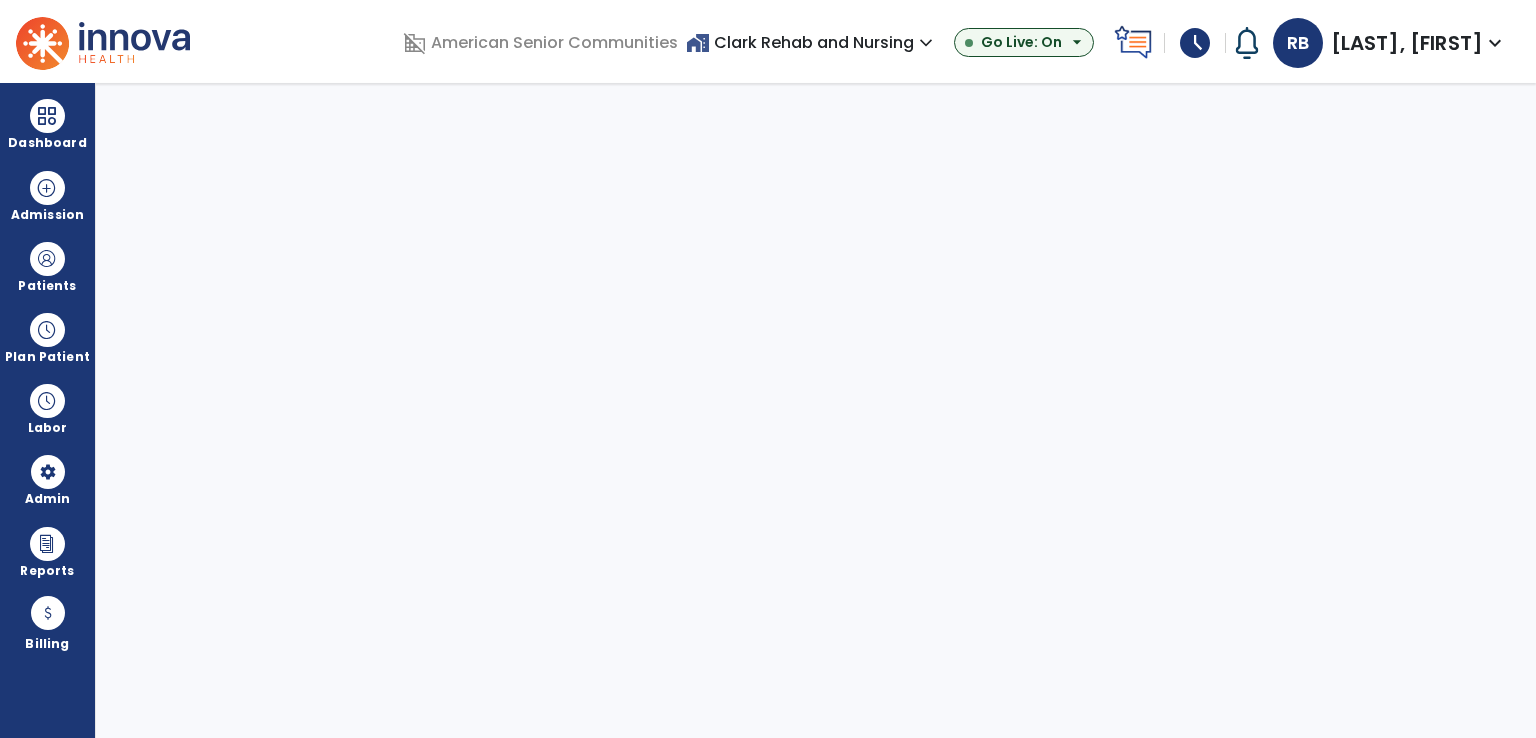 select on "***" 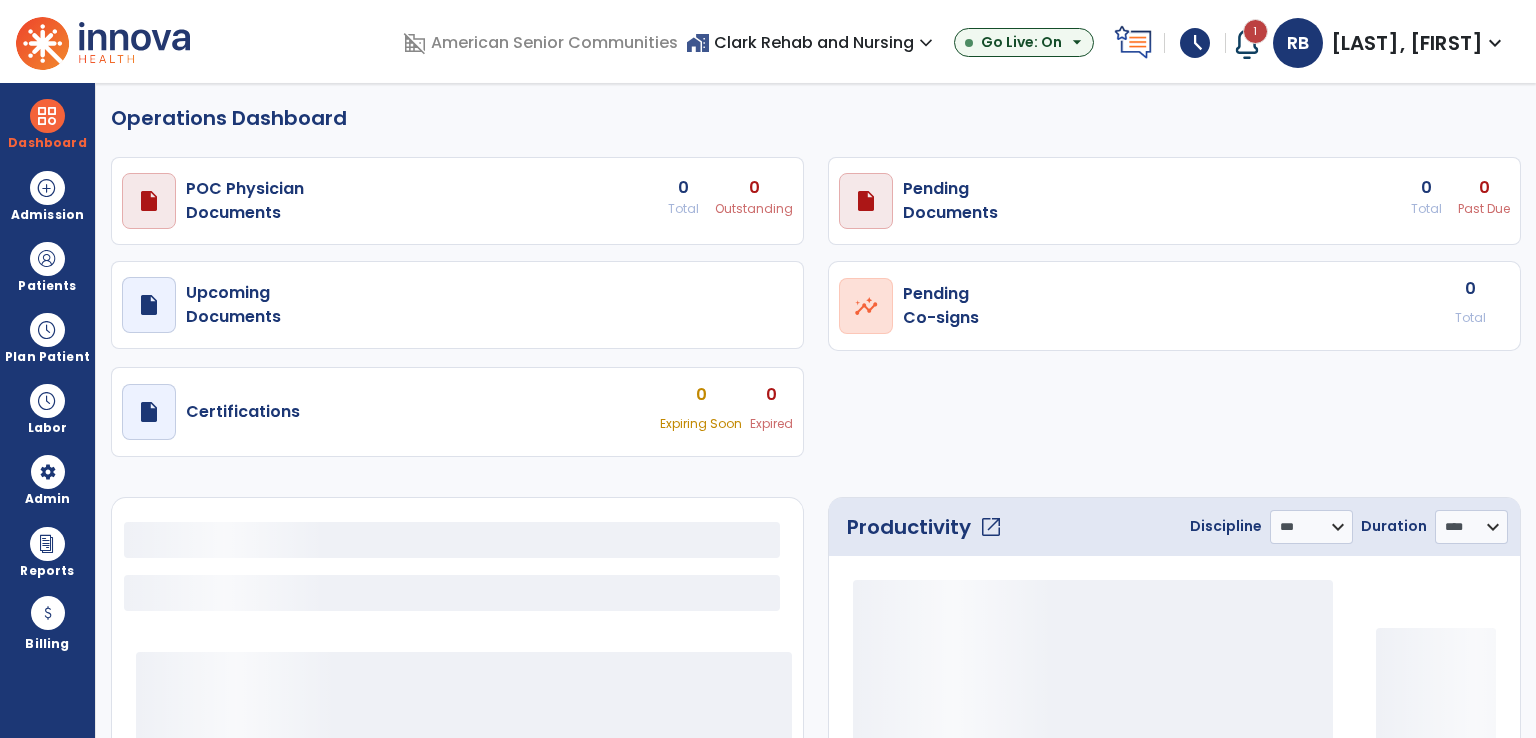 select on "***" 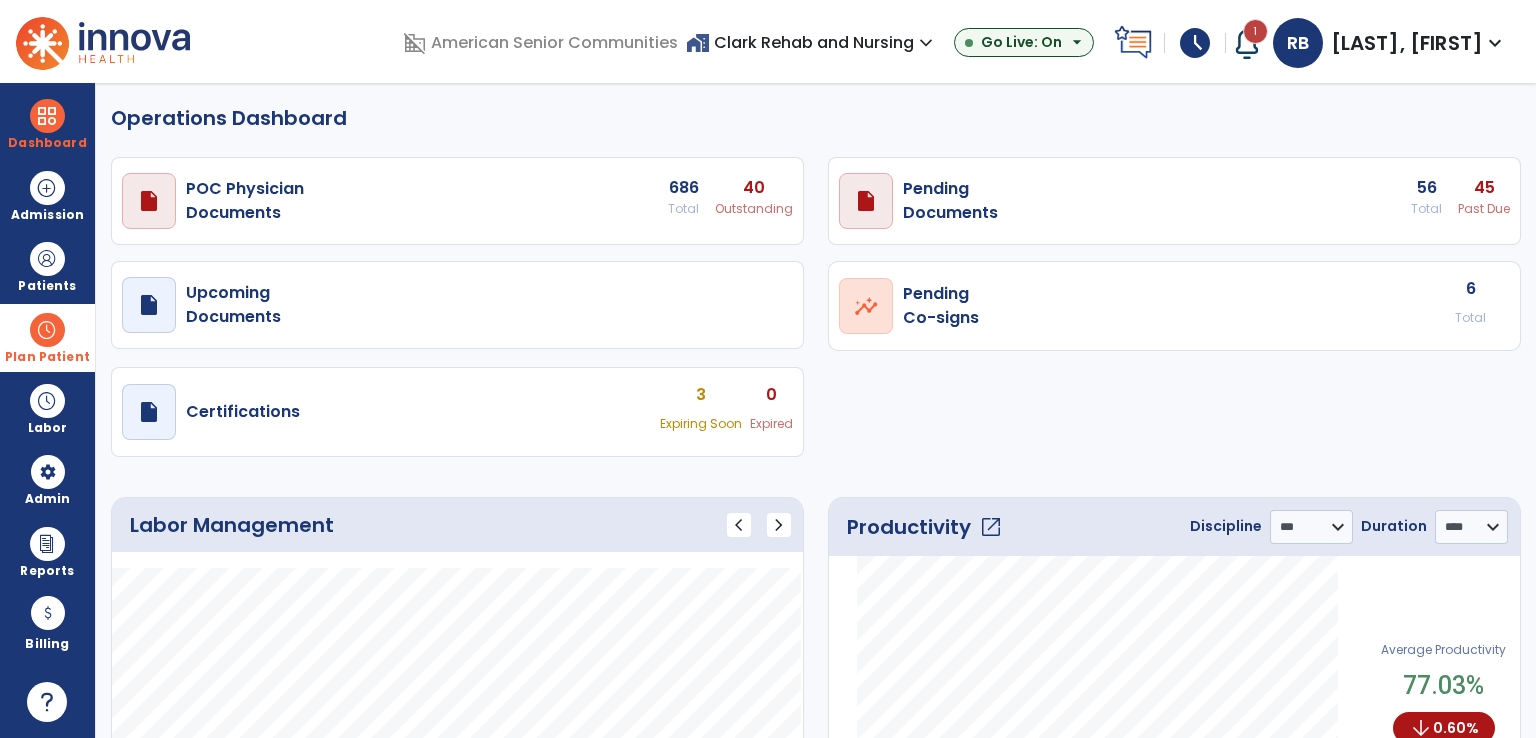 click on "Plan Patient" at bounding box center (47, 266) 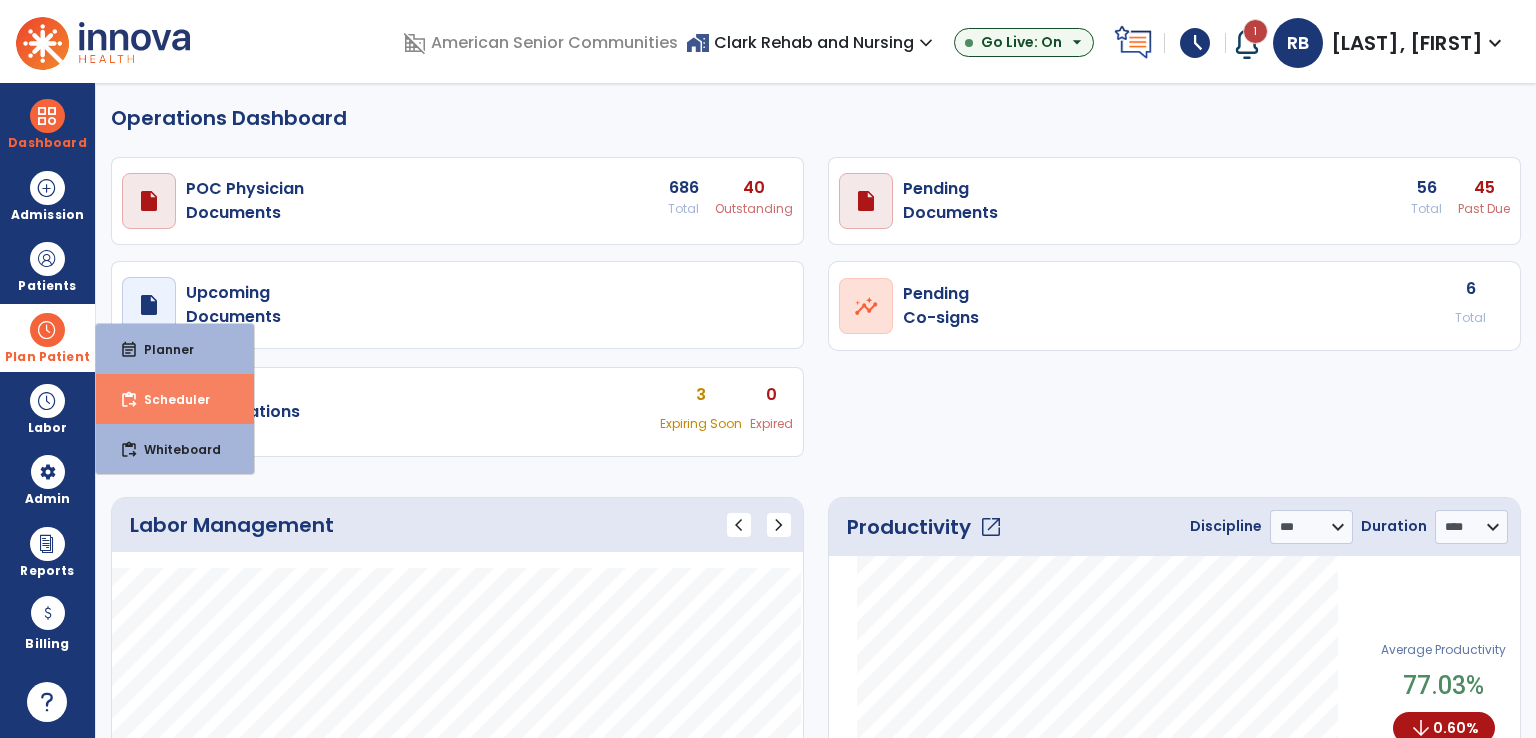 click on "content_paste_go  Scheduler" at bounding box center [175, 399] 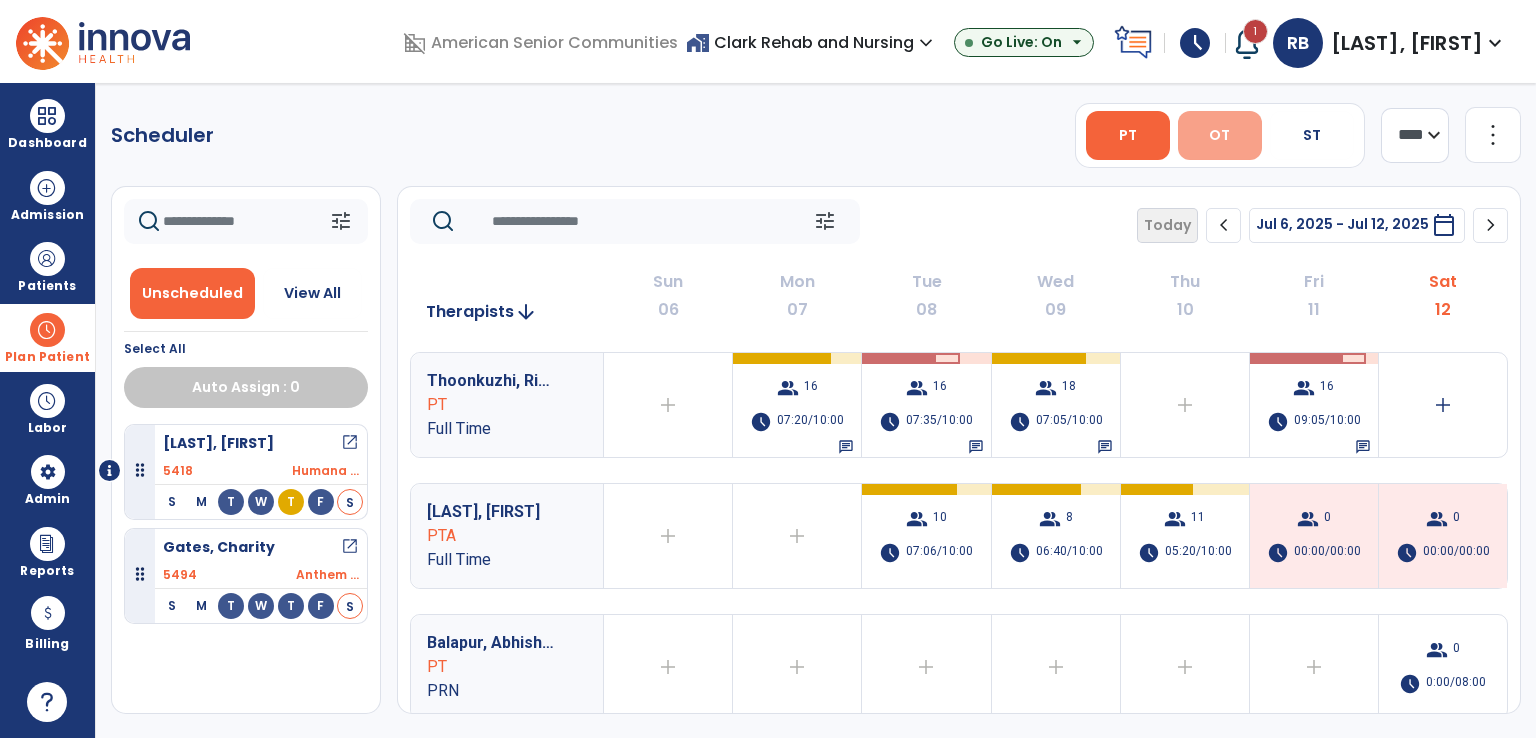 click on "OT" at bounding box center [1219, 135] 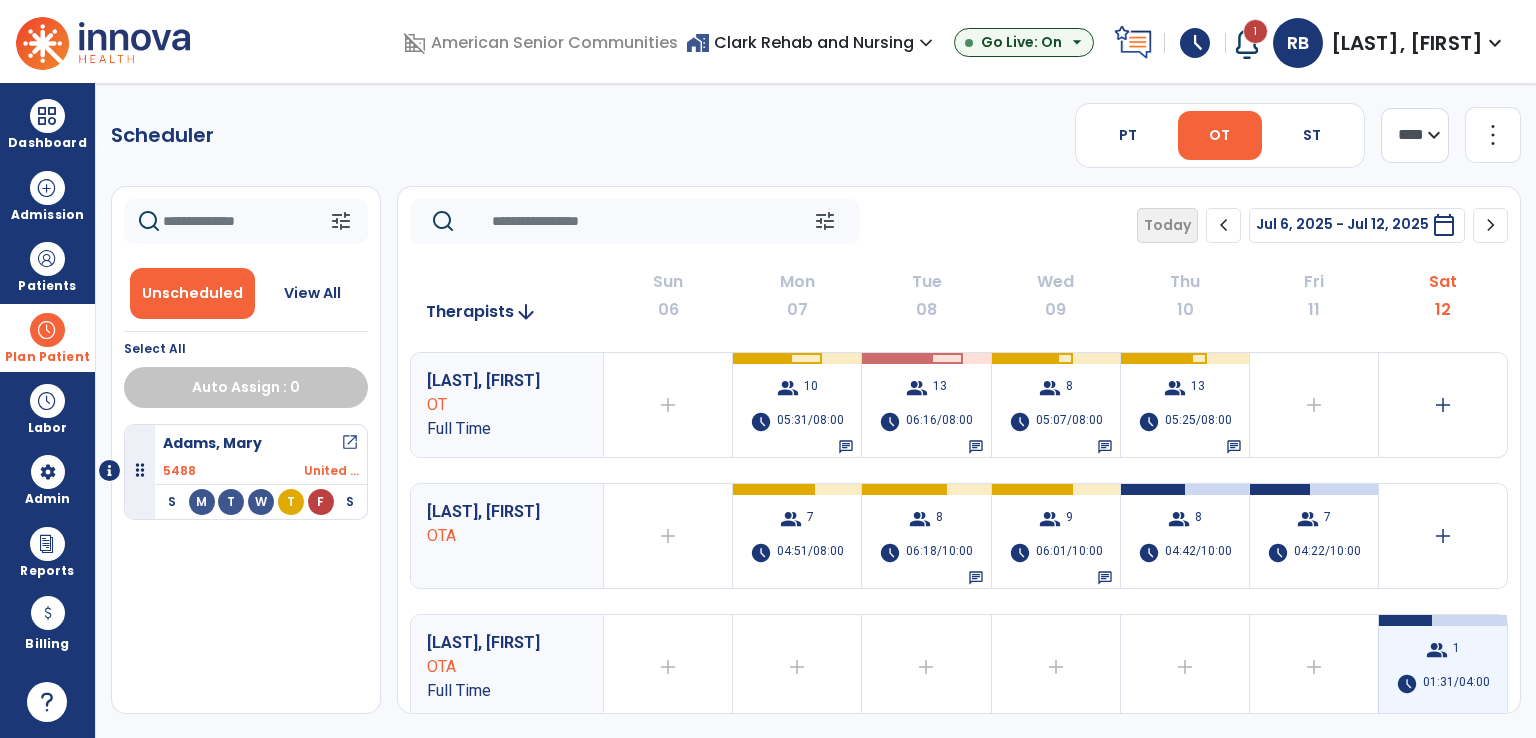 click on "group  1  schedule  01:31/04:00" at bounding box center [1443, 667] 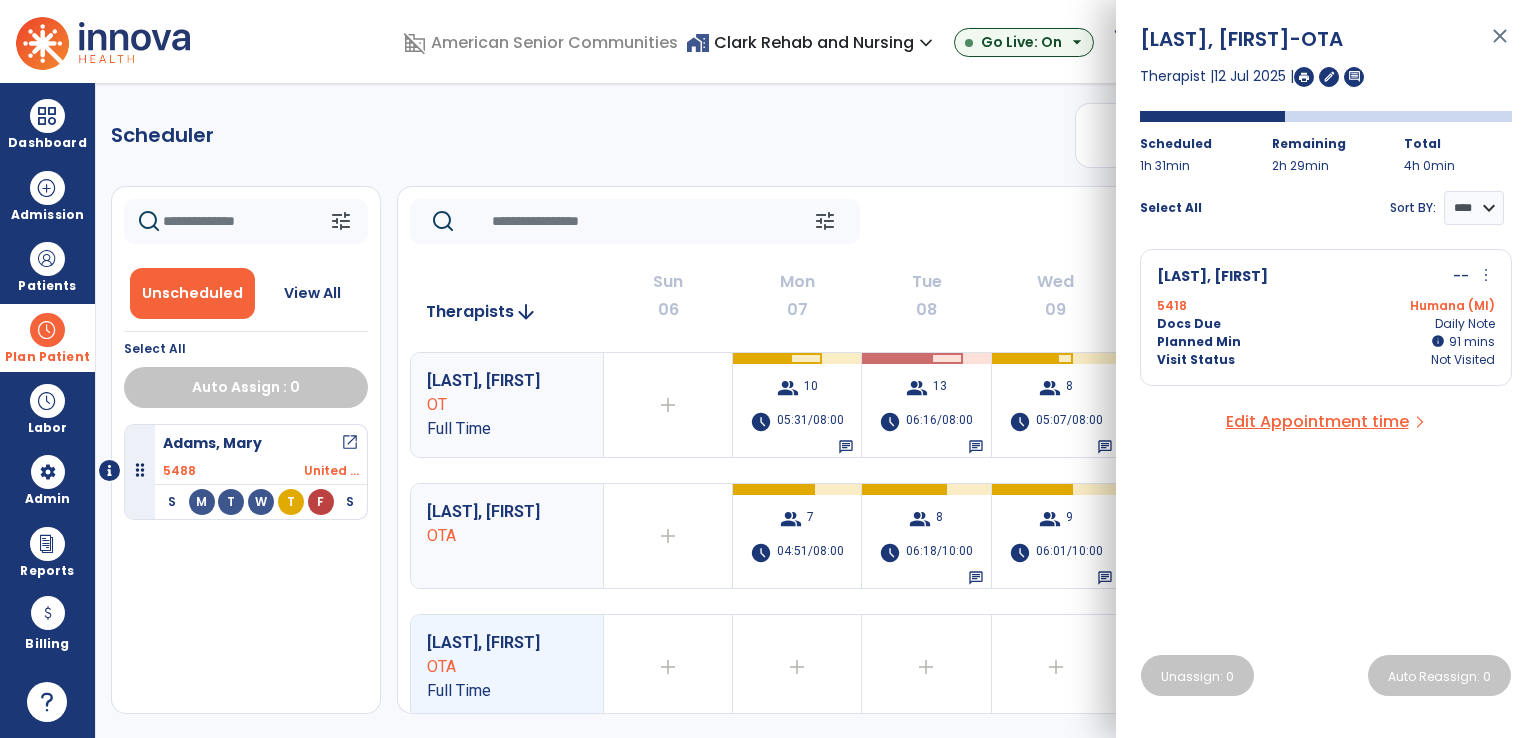 click on "close" at bounding box center (1500, 45) 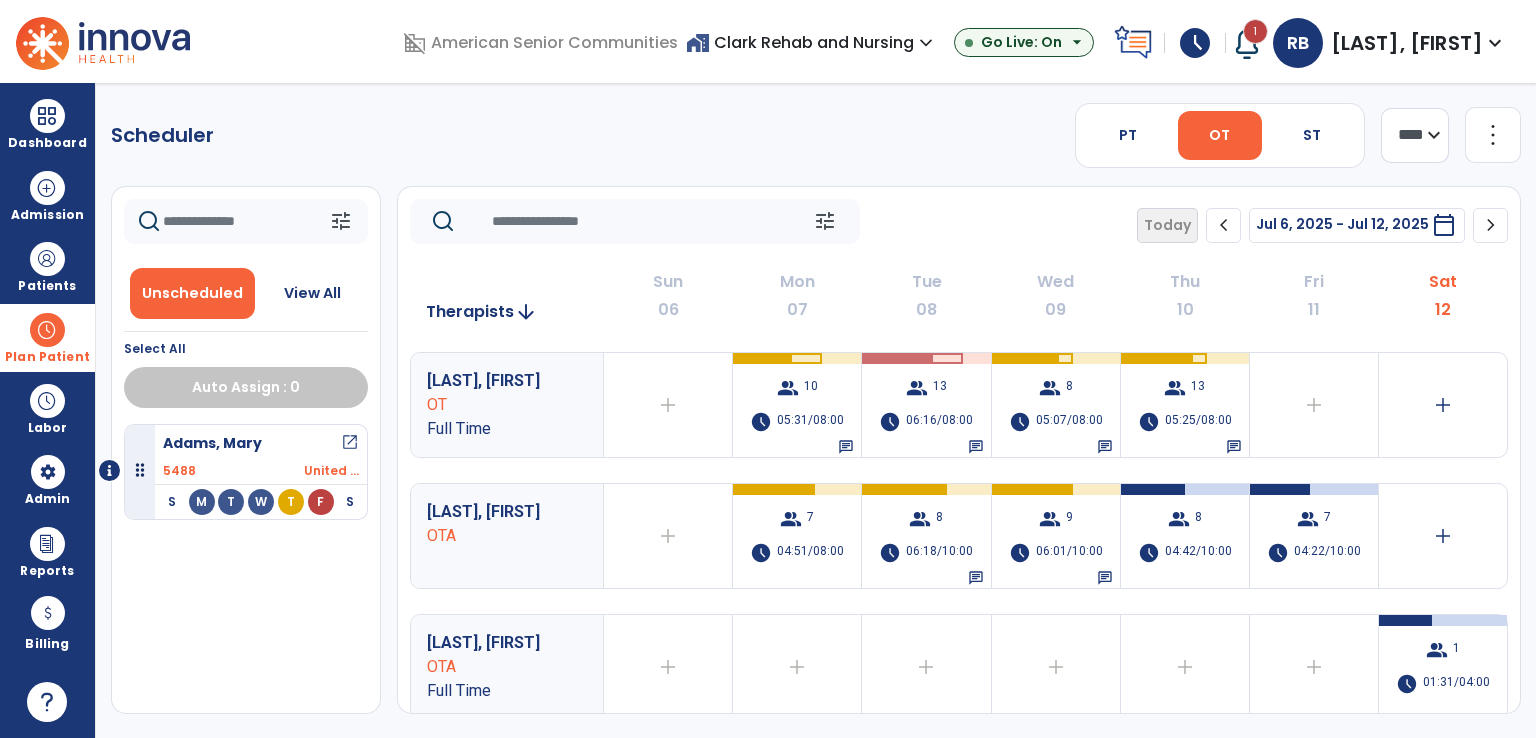click on "more_vert" 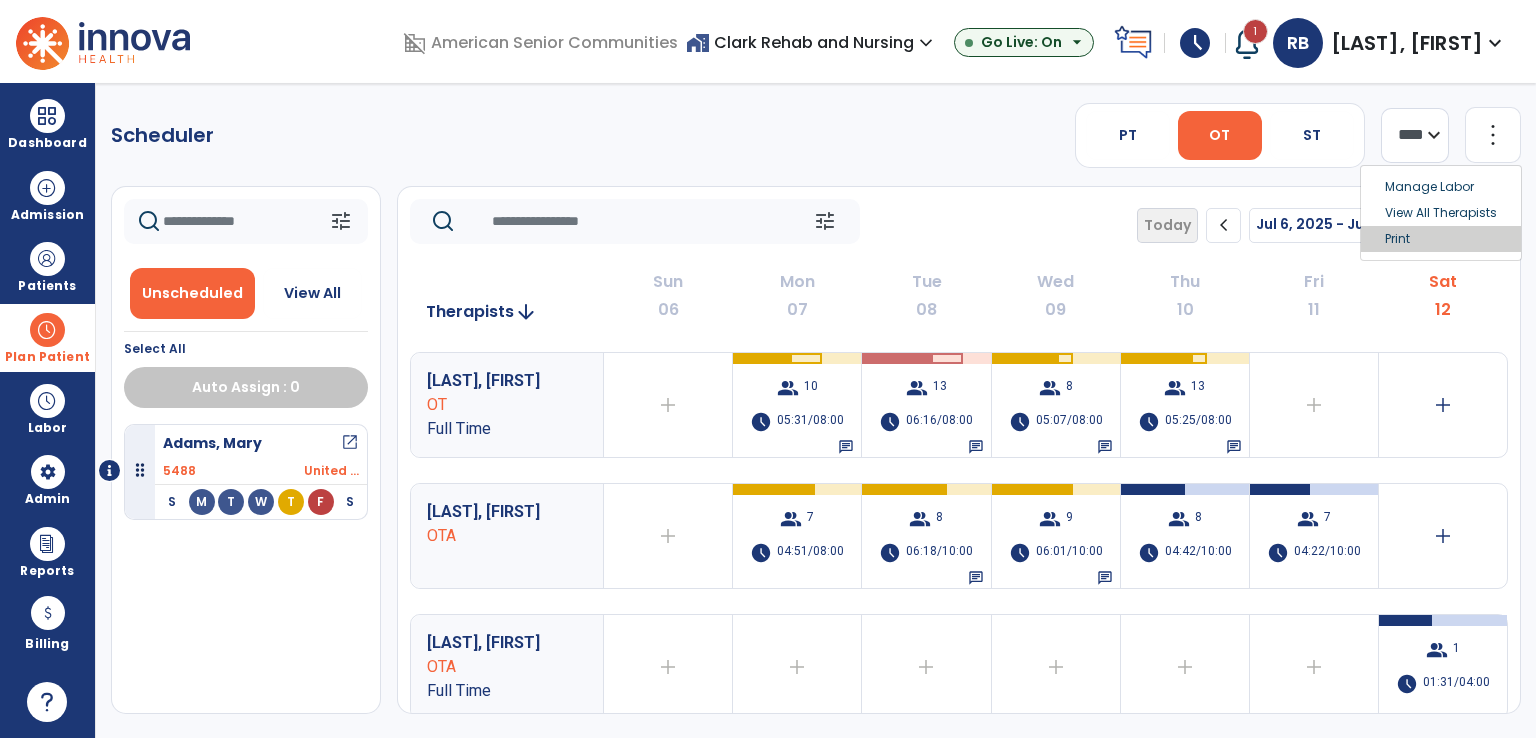 click on "Print" at bounding box center (1441, 239) 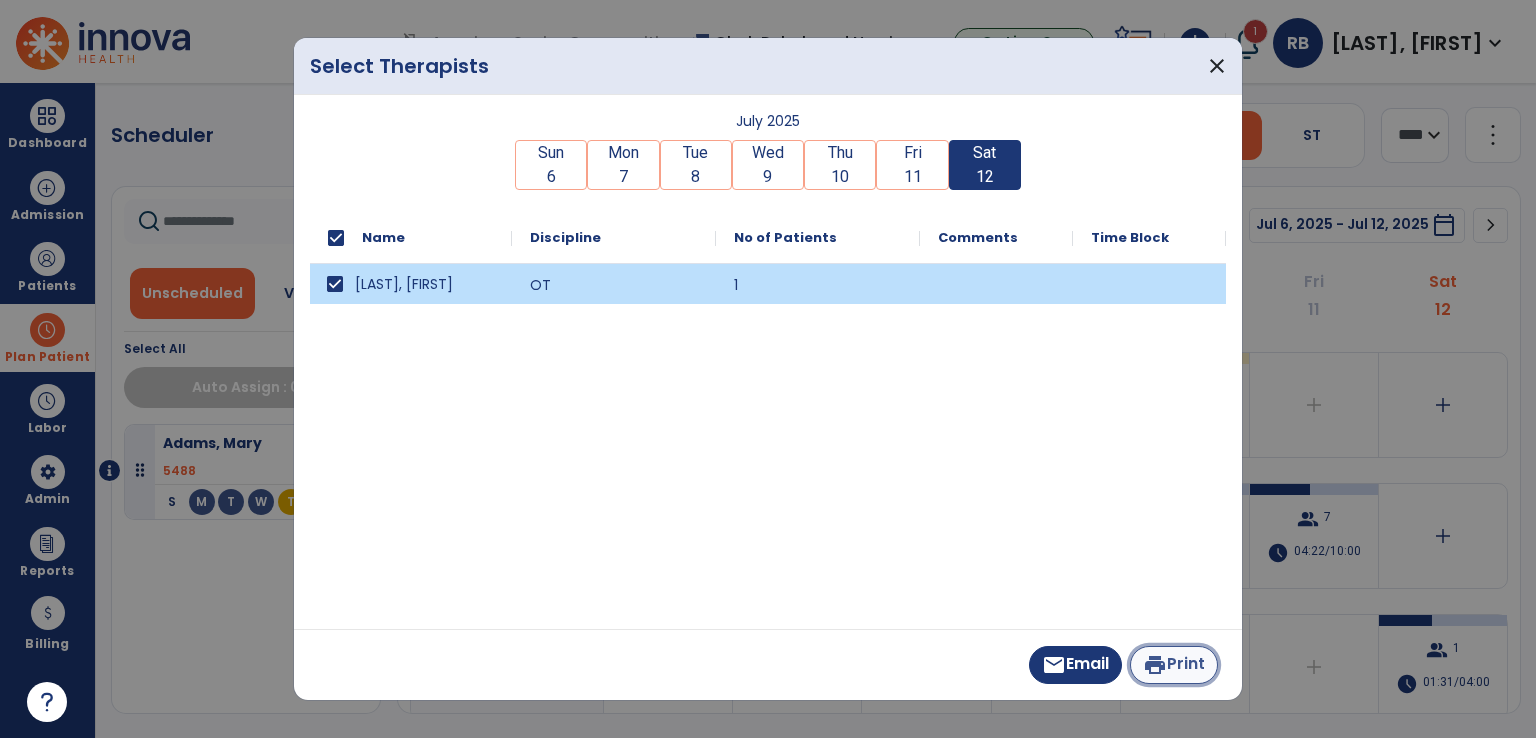 click on "print" at bounding box center [1155, 665] 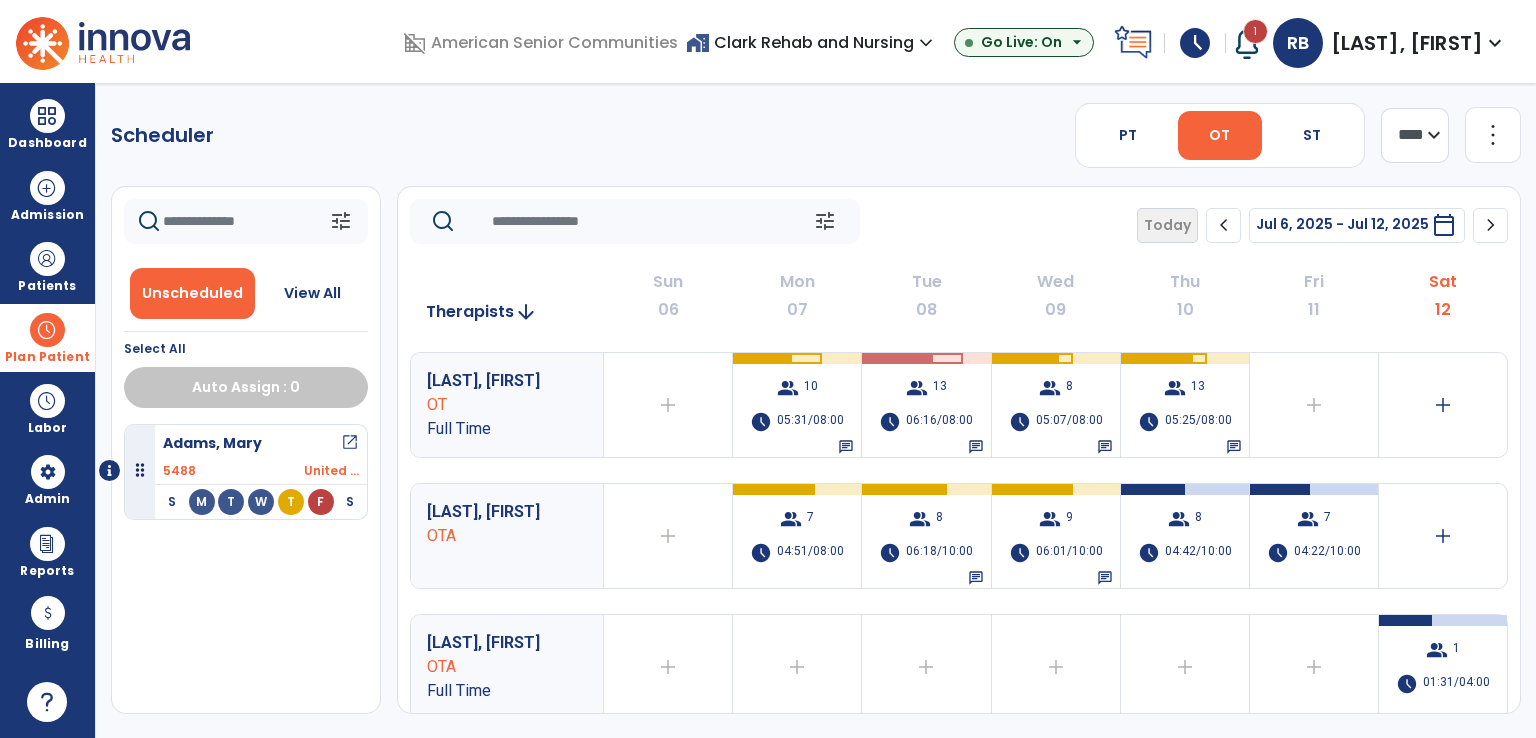 click on "expand_more" at bounding box center (926, 43) 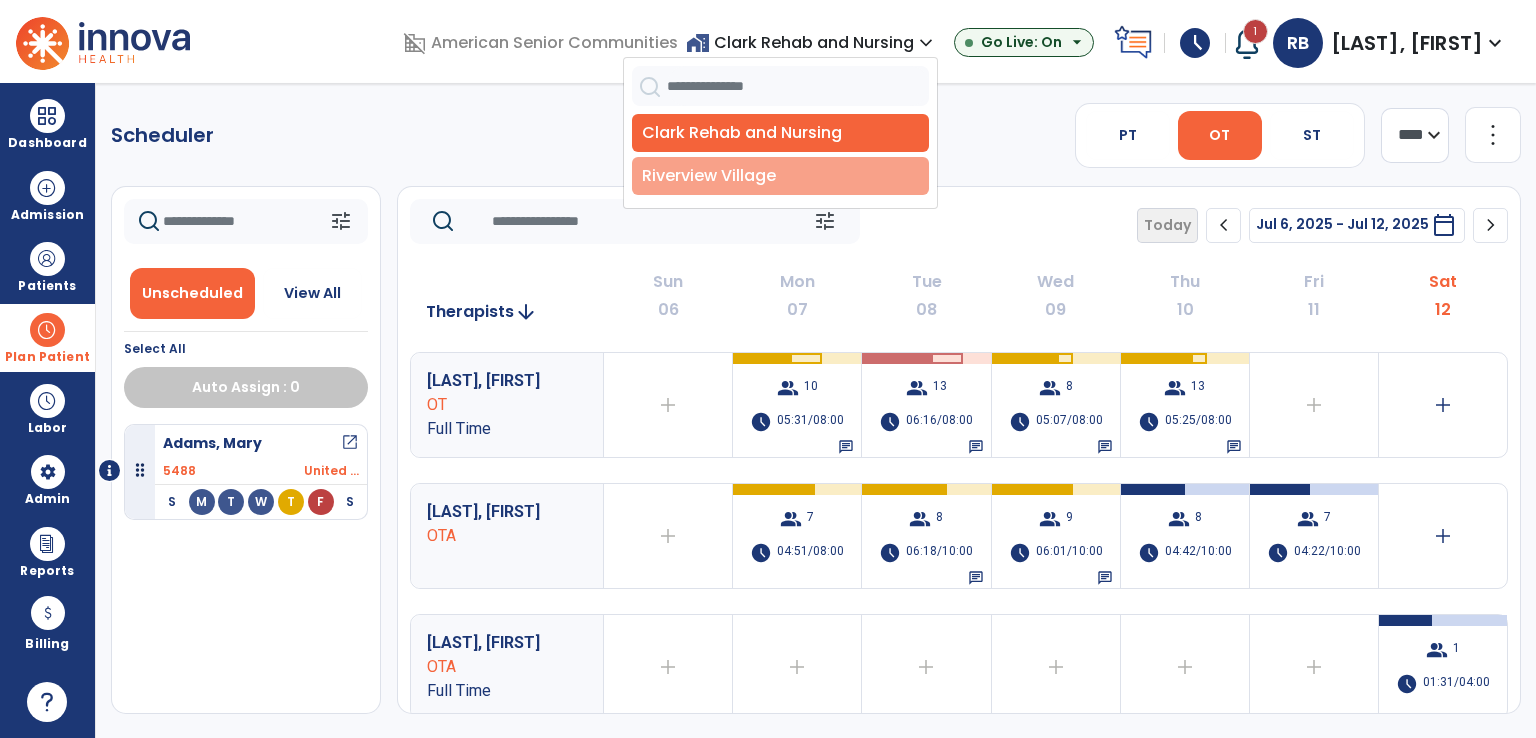 click on "Riverview Village" at bounding box center (780, 176) 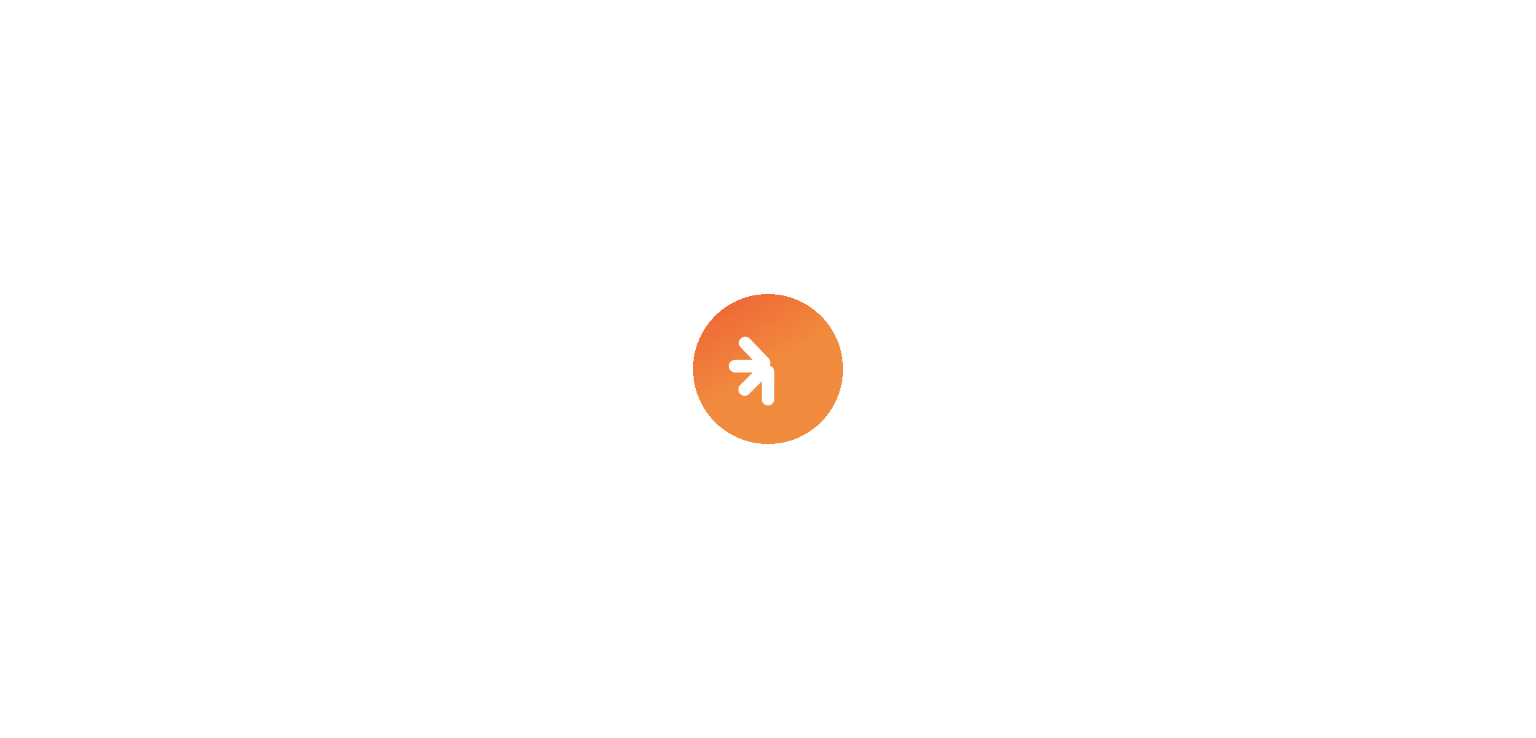 scroll, scrollTop: 0, scrollLeft: 0, axis: both 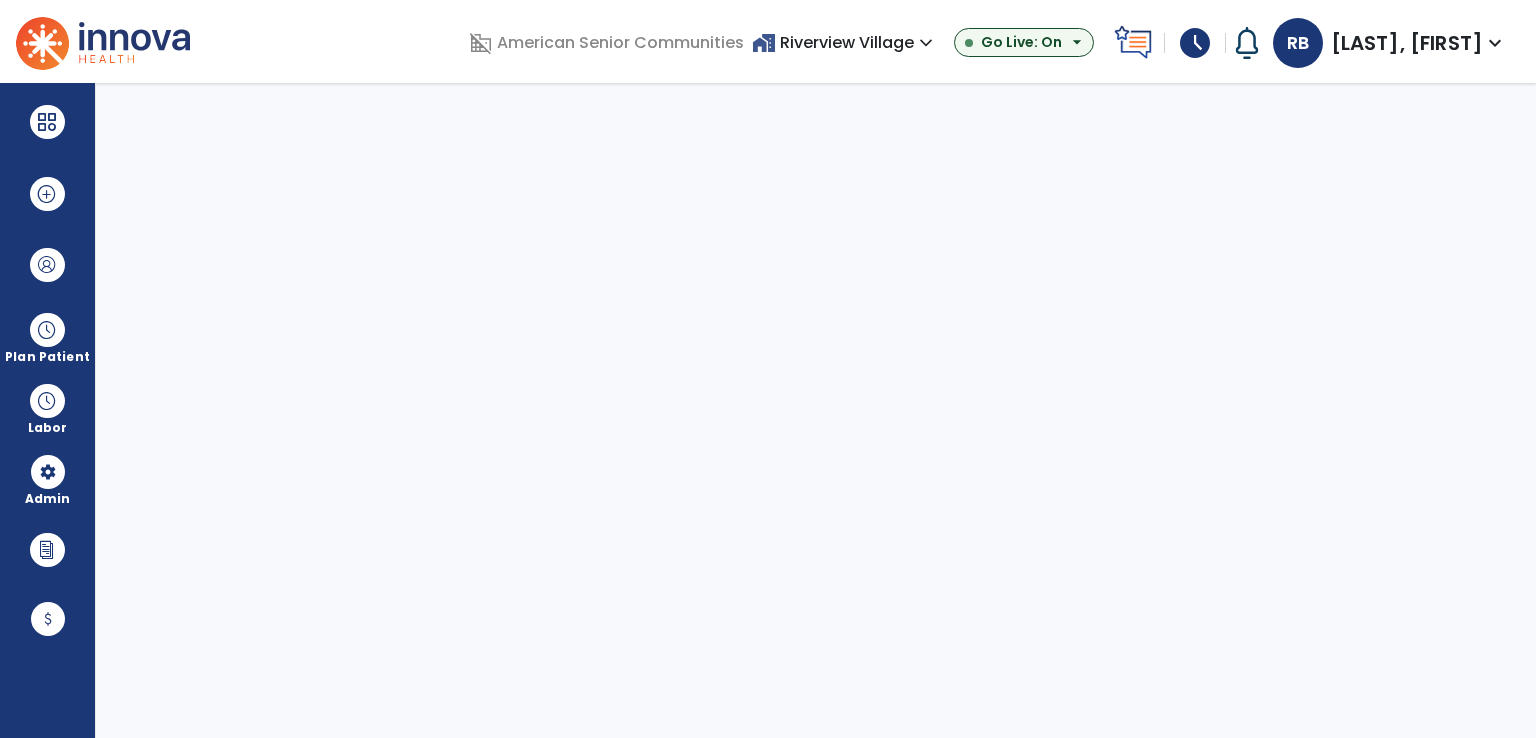 select on "***" 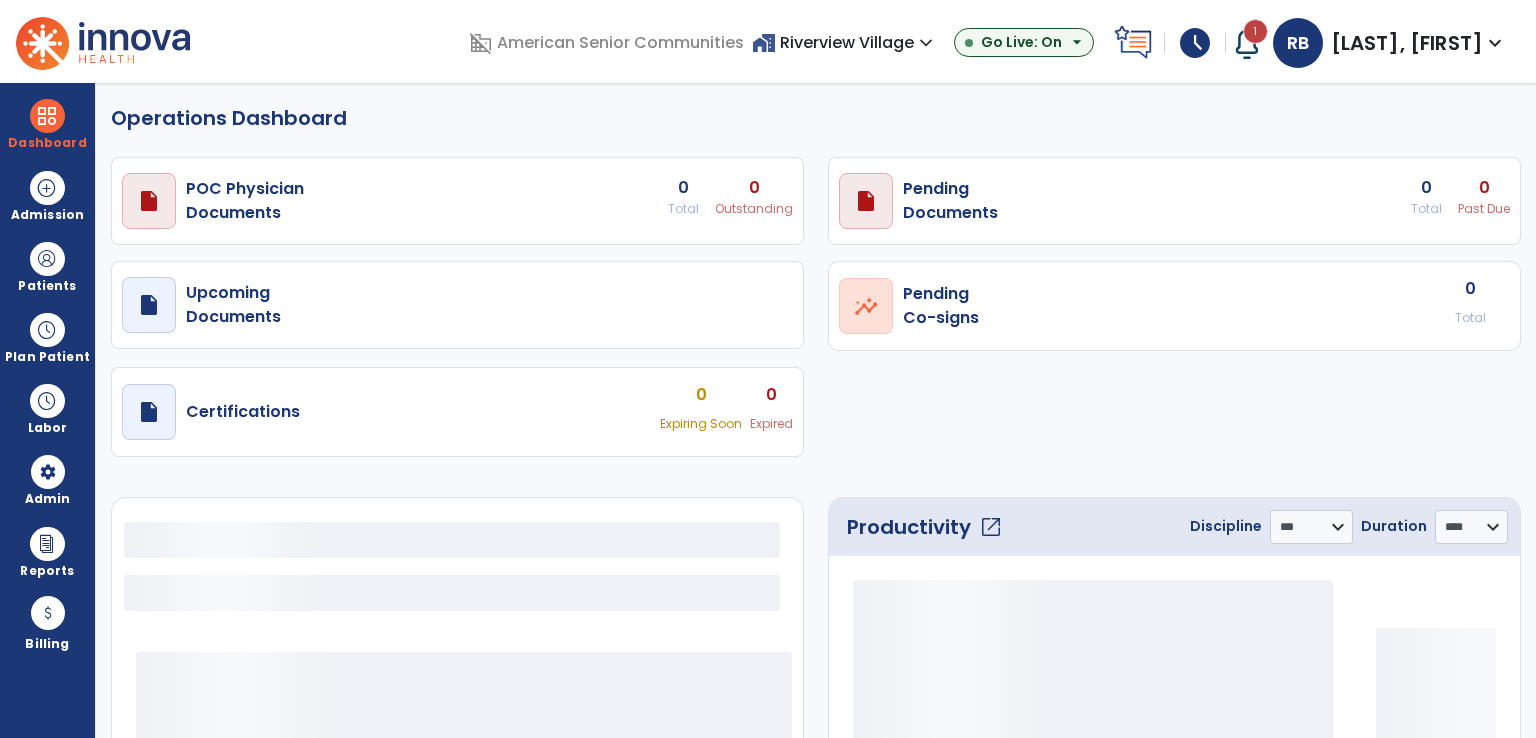 select on "***" 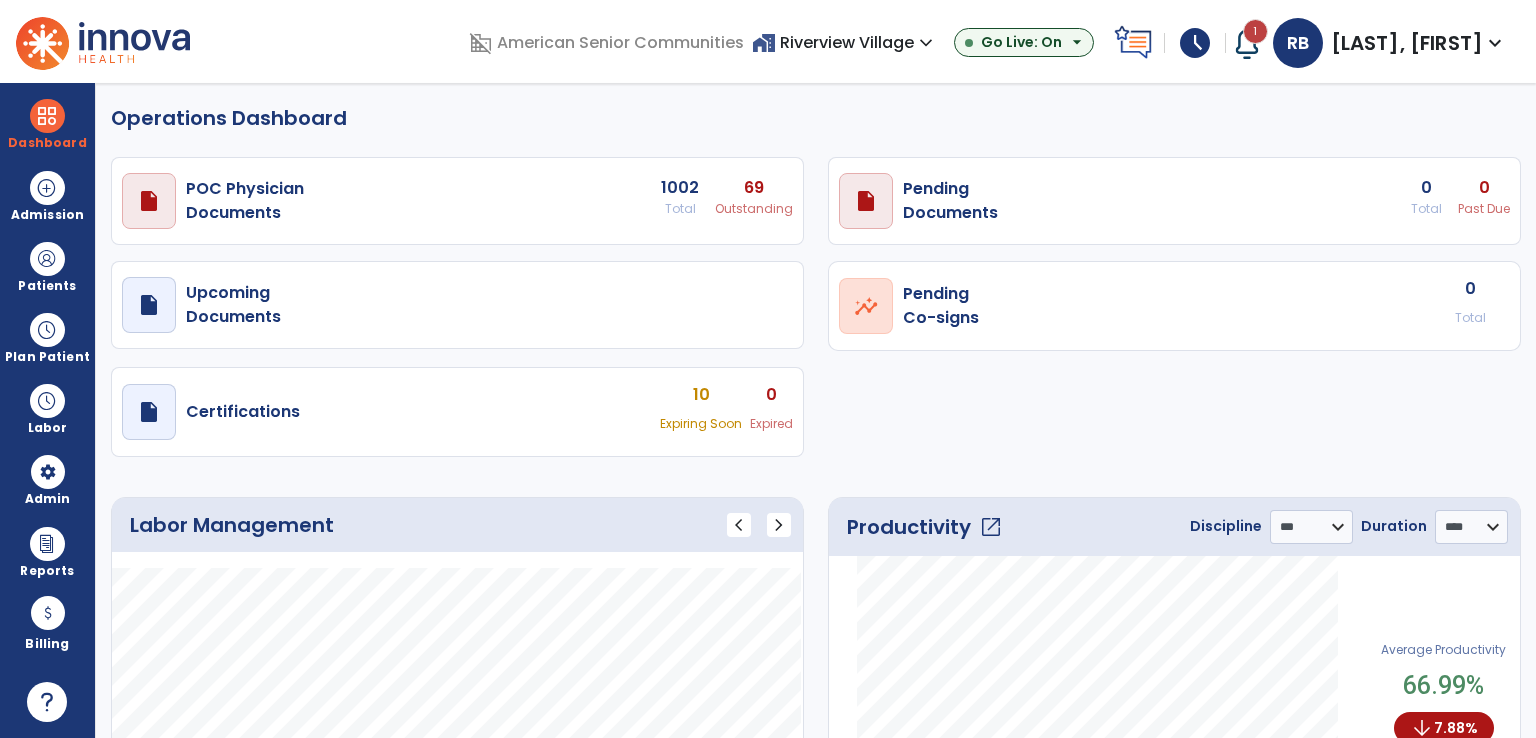 click on "[LAST], [FIRST]" at bounding box center [1407, 43] 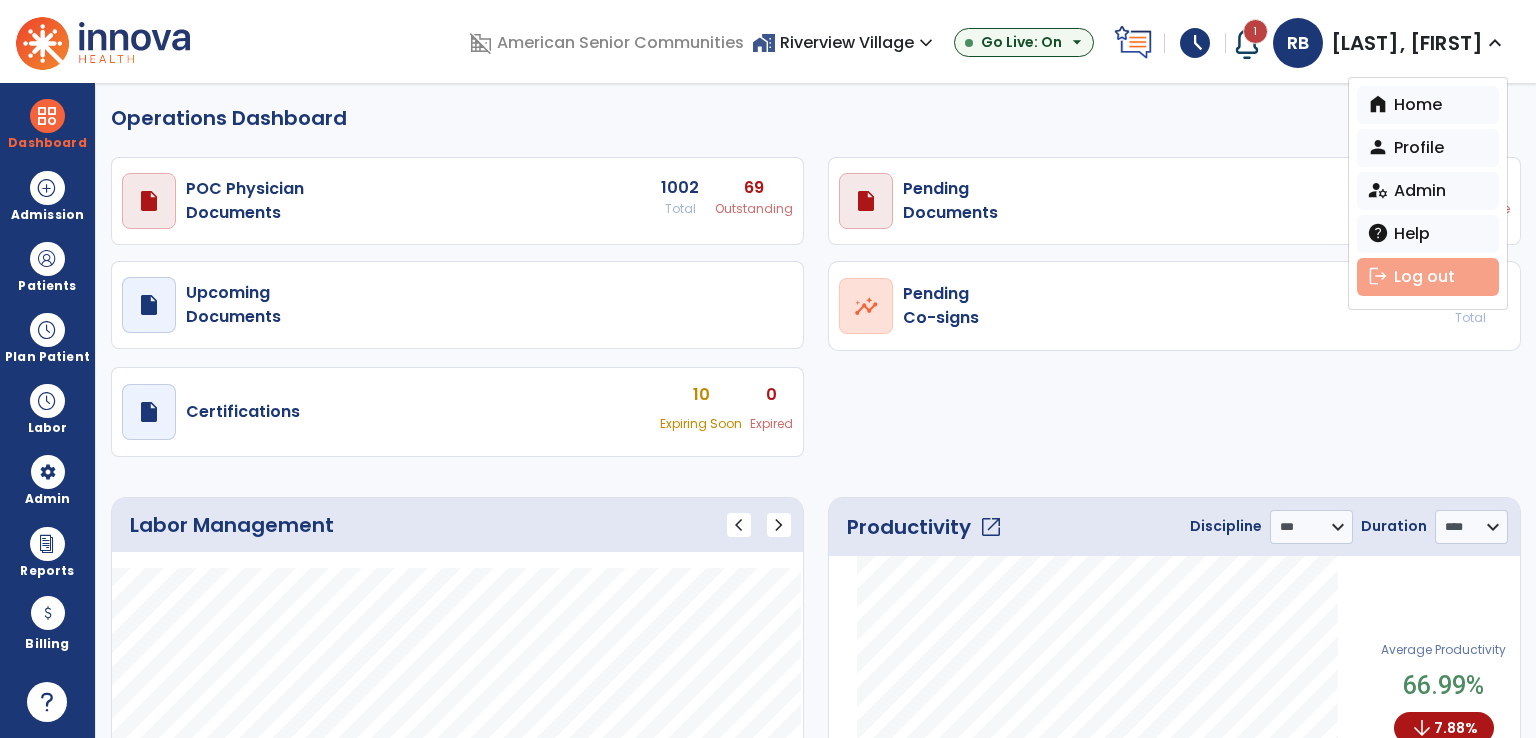 click on "logout   Log out" at bounding box center (1428, 277) 